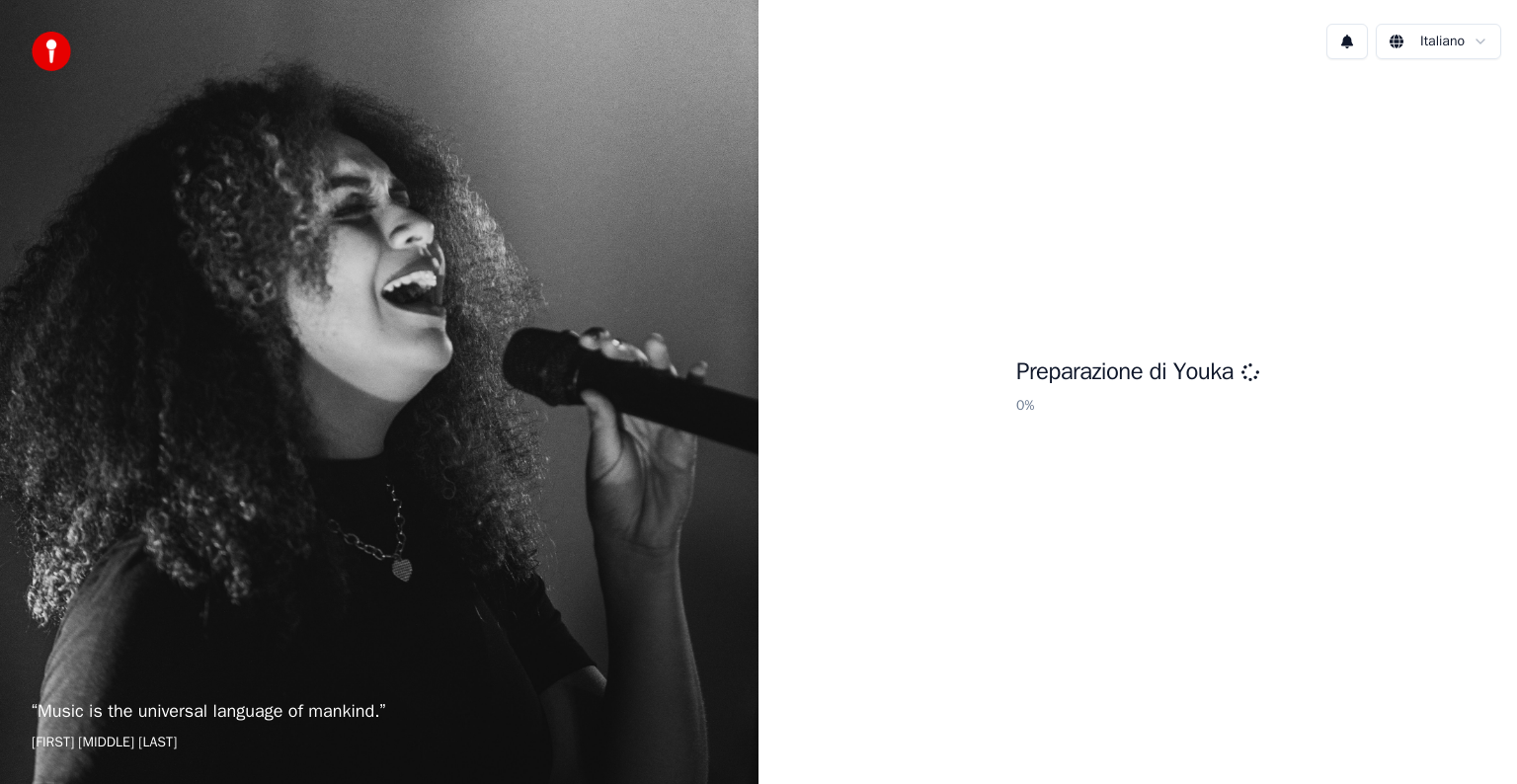 scroll, scrollTop: 0, scrollLeft: 0, axis: both 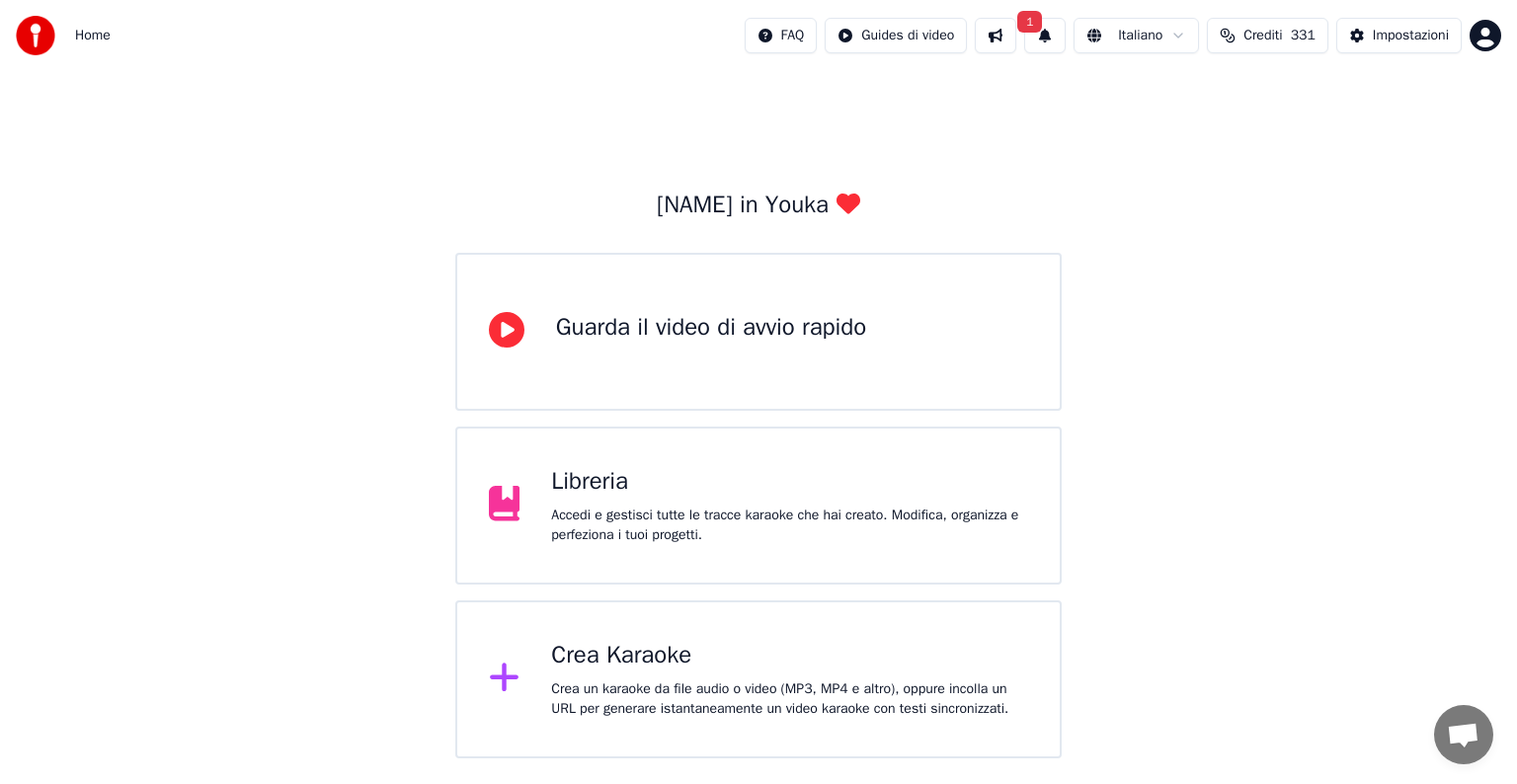 click on "1" at bounding box center [1045, 36] 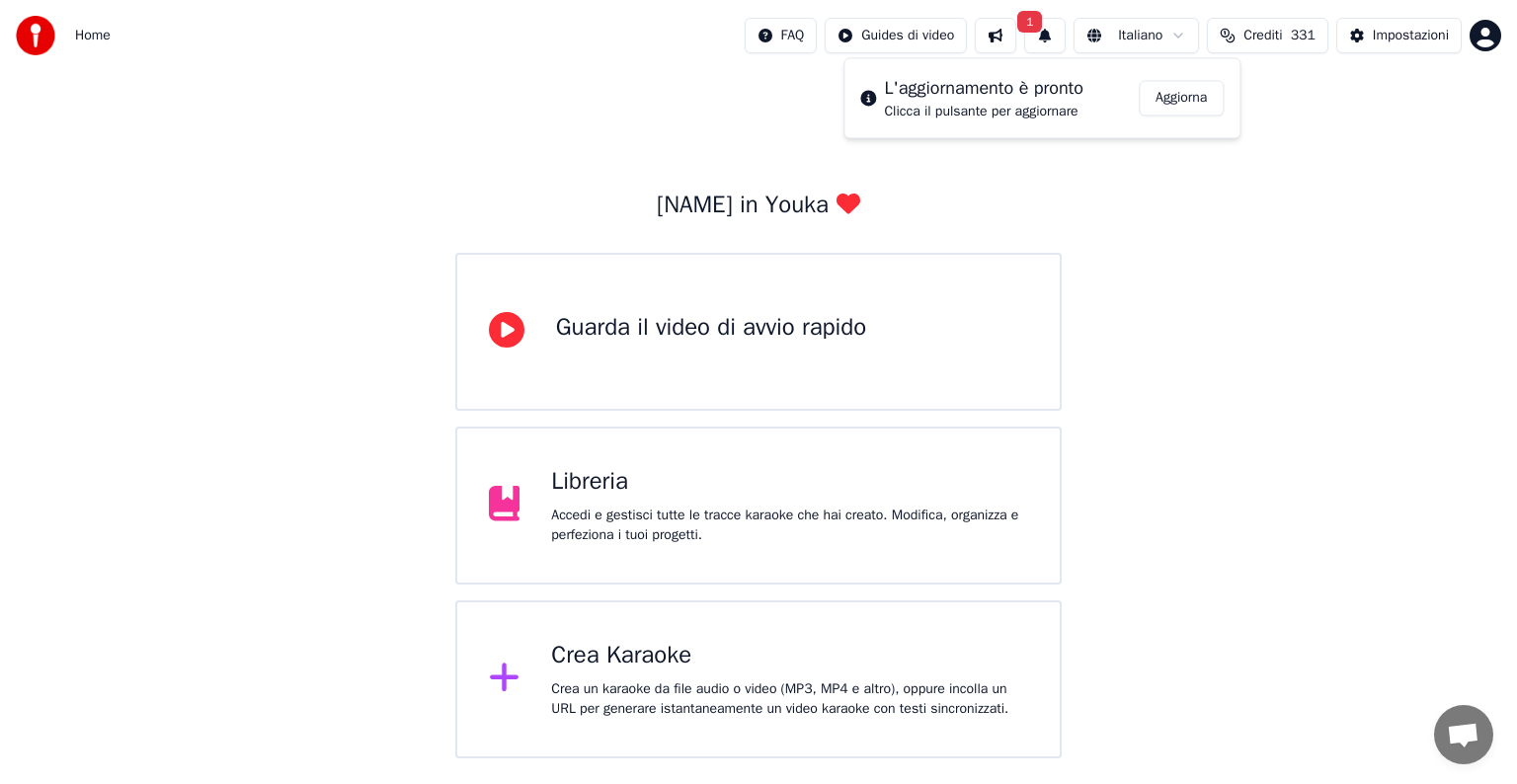 click on "Aggiorna" at bounding box center (1181, 98) 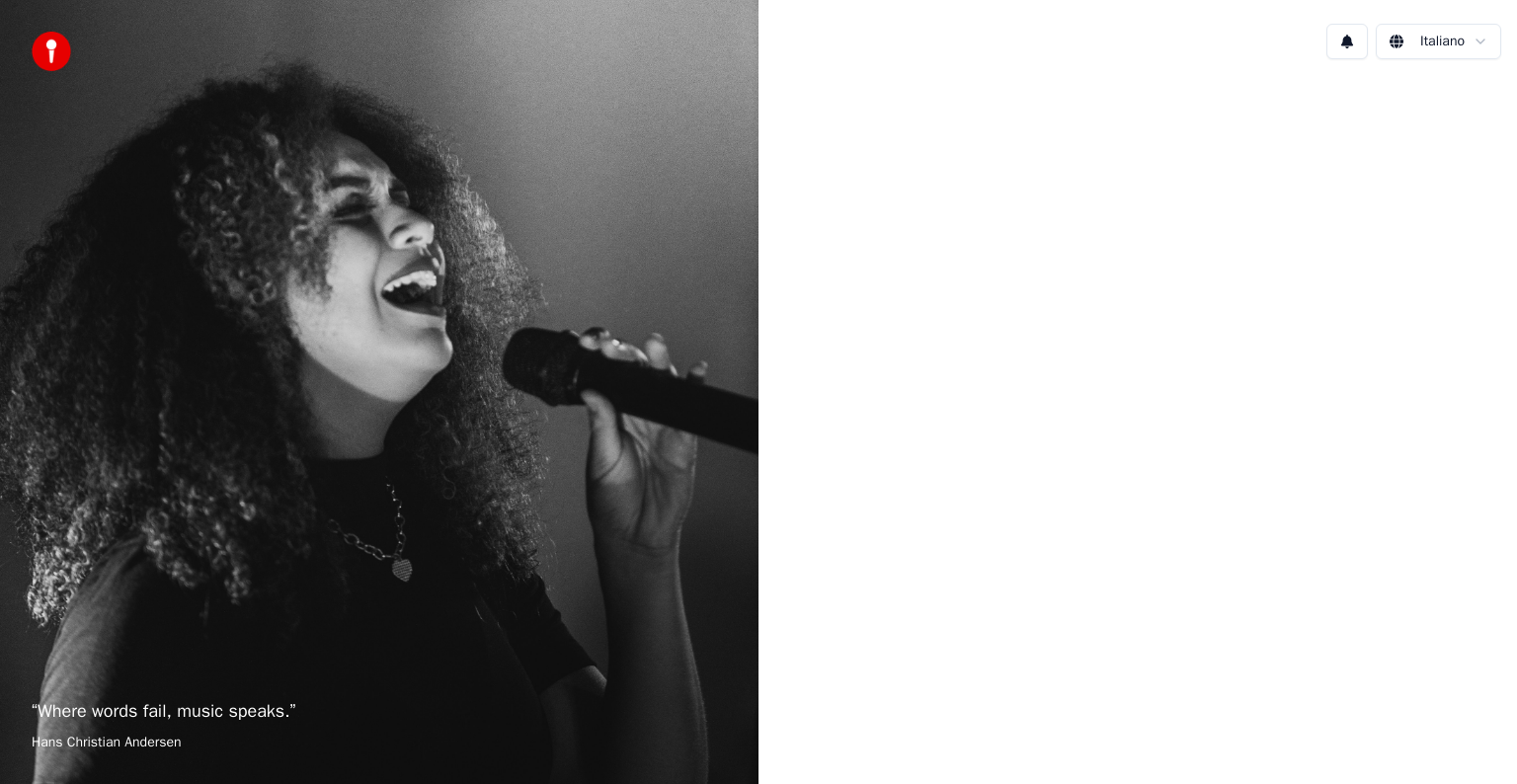 scroll, scrollTop: 0, scrollLeft: 0, axis: both 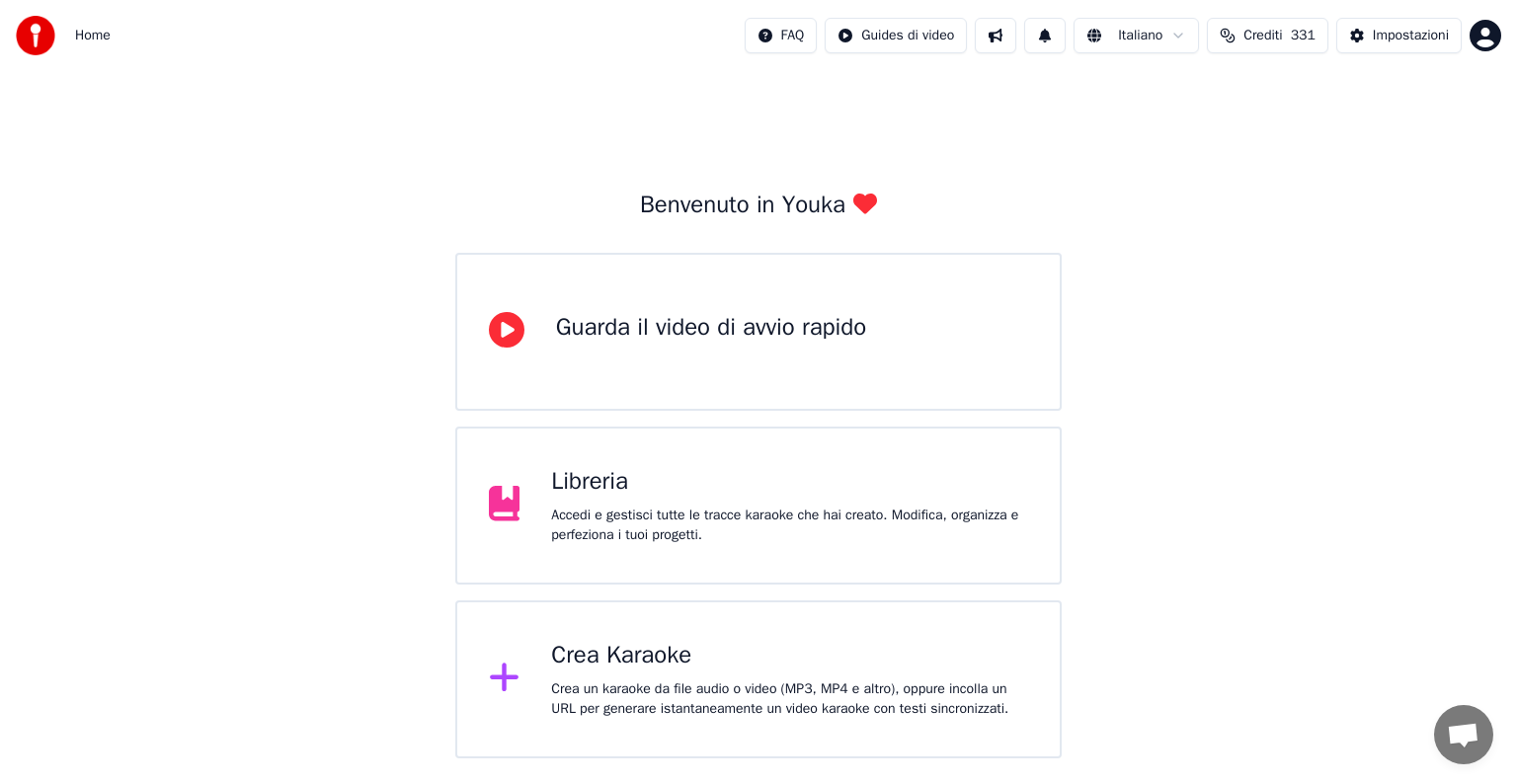 click on "Crea Karaoke" at bounding box center [789, 656] 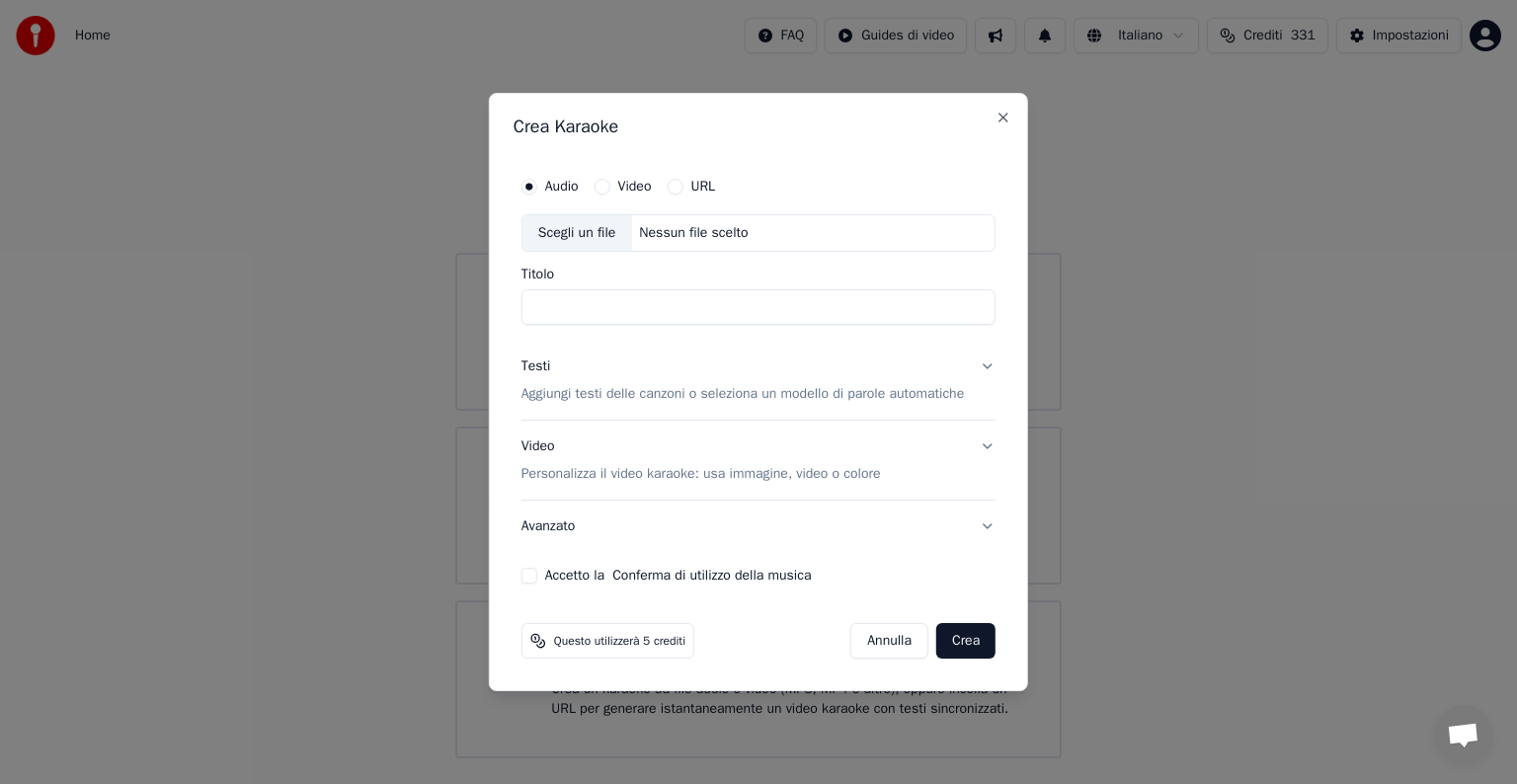 click on "Video" at bounding box center [602, 187] 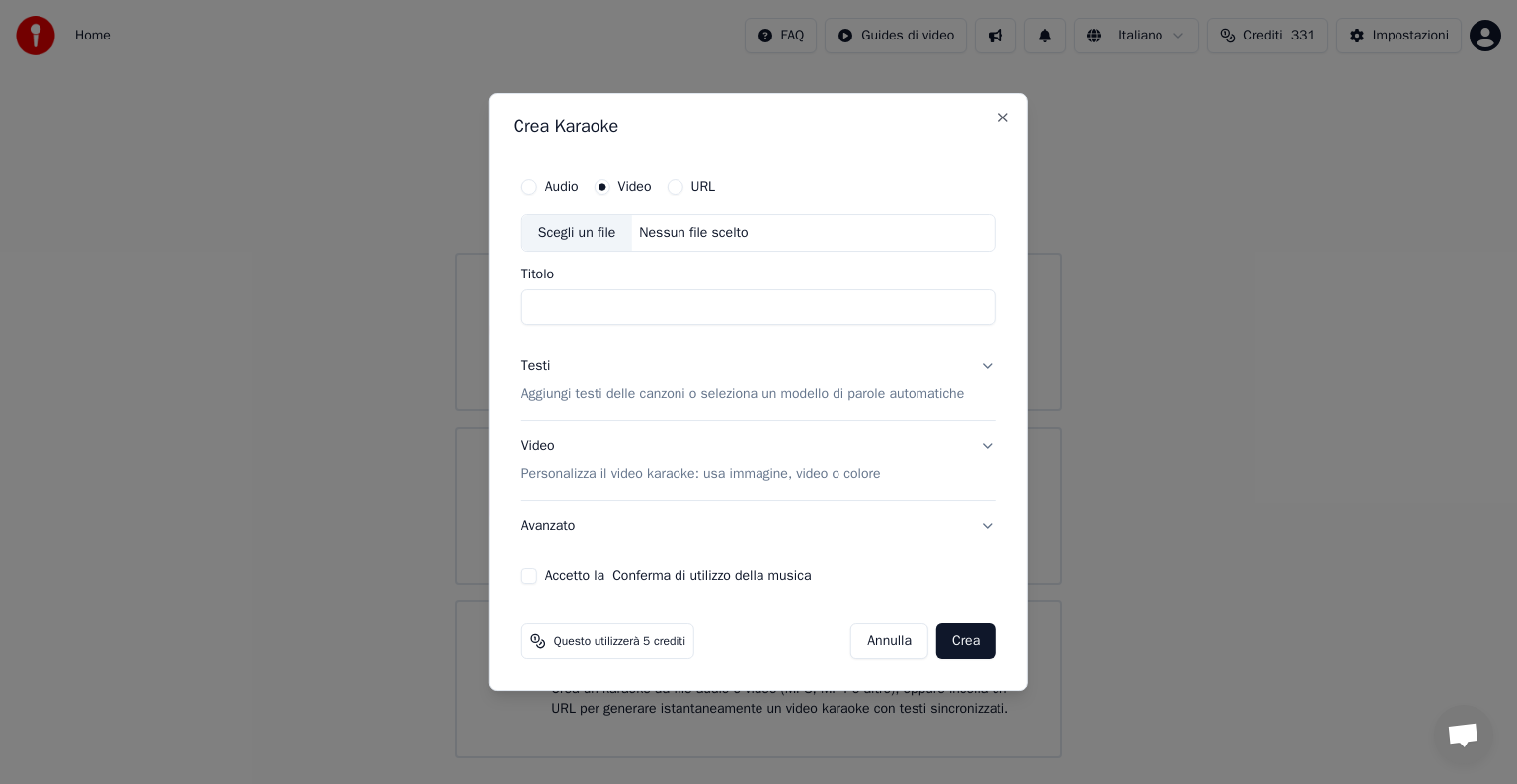 click on "Nessun file scelto" at bounding box center [693, 233] 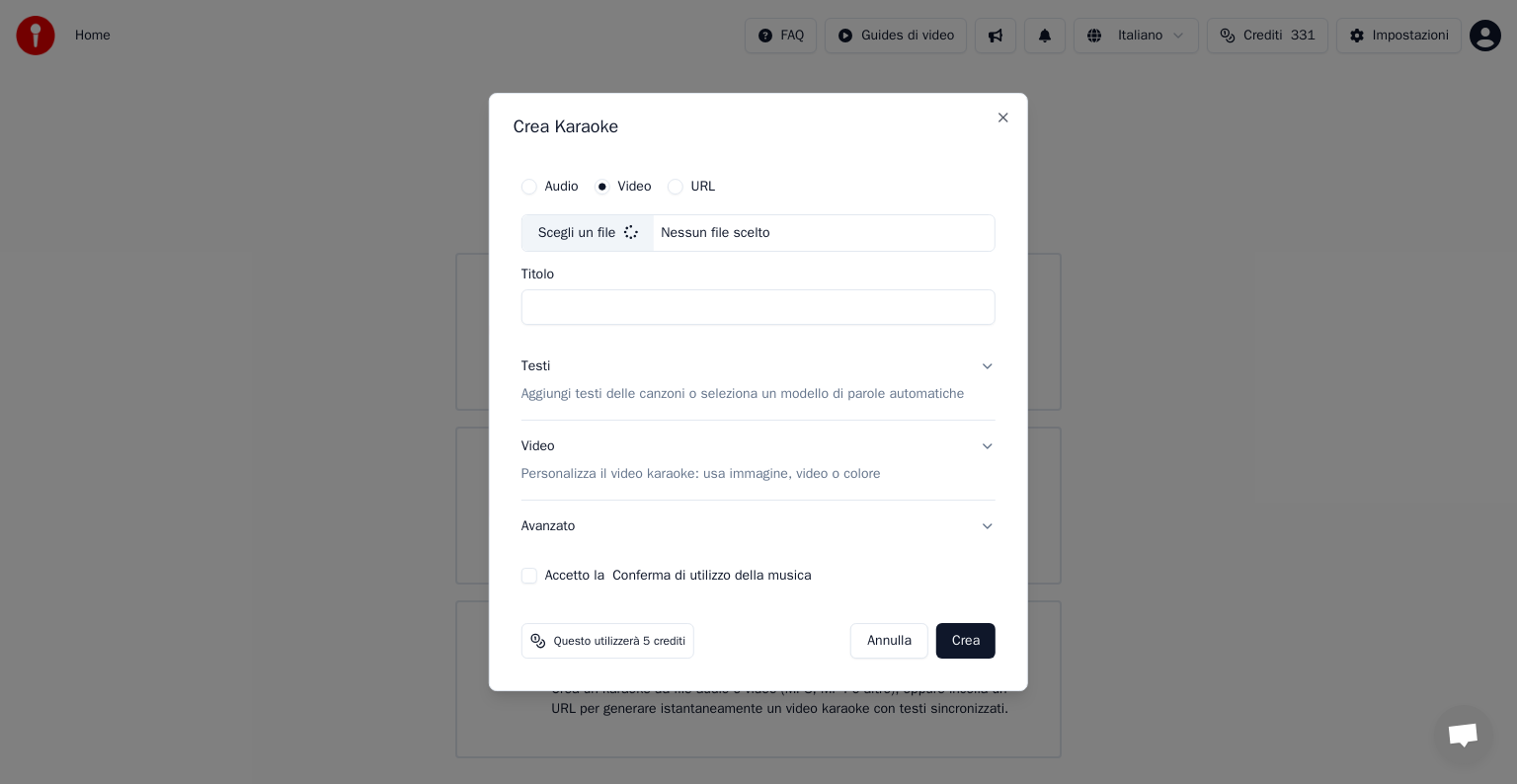type on "**********" 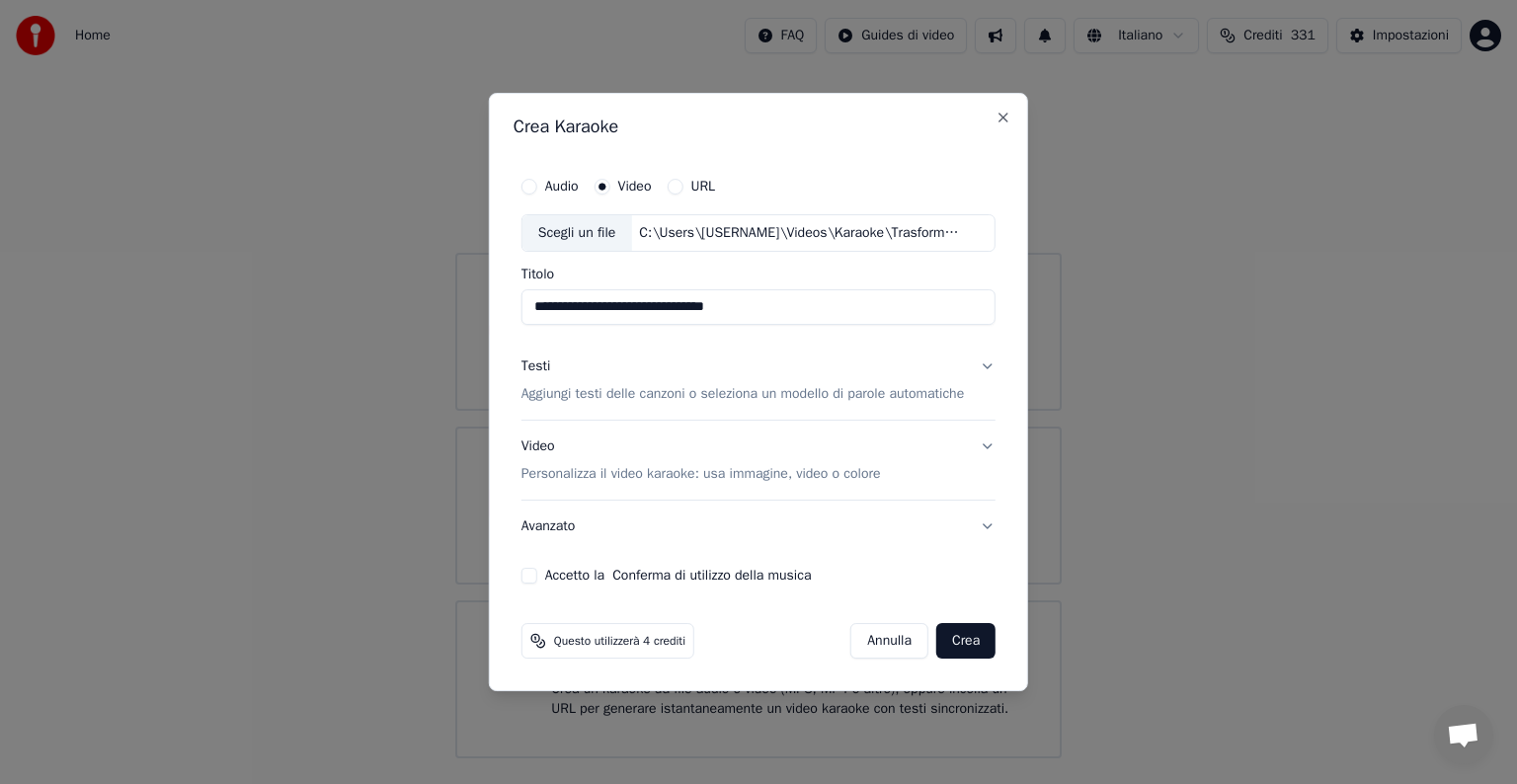 click on "Testi Aggiungi testi delle canzoni o seleziona un modello di parole automatiche" at bounding box center [758, 380] 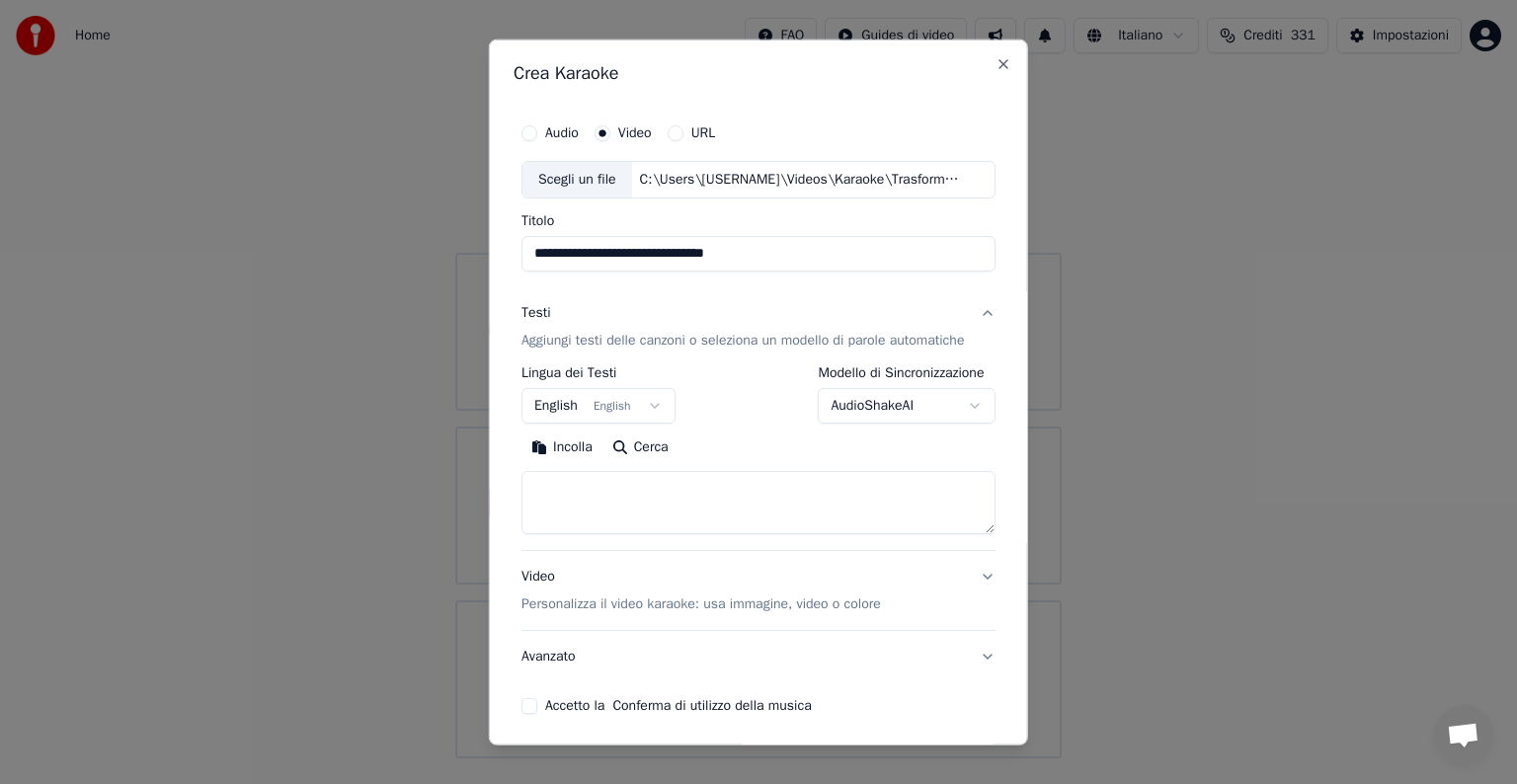 click on "English English" at bounding box center [599, 406] 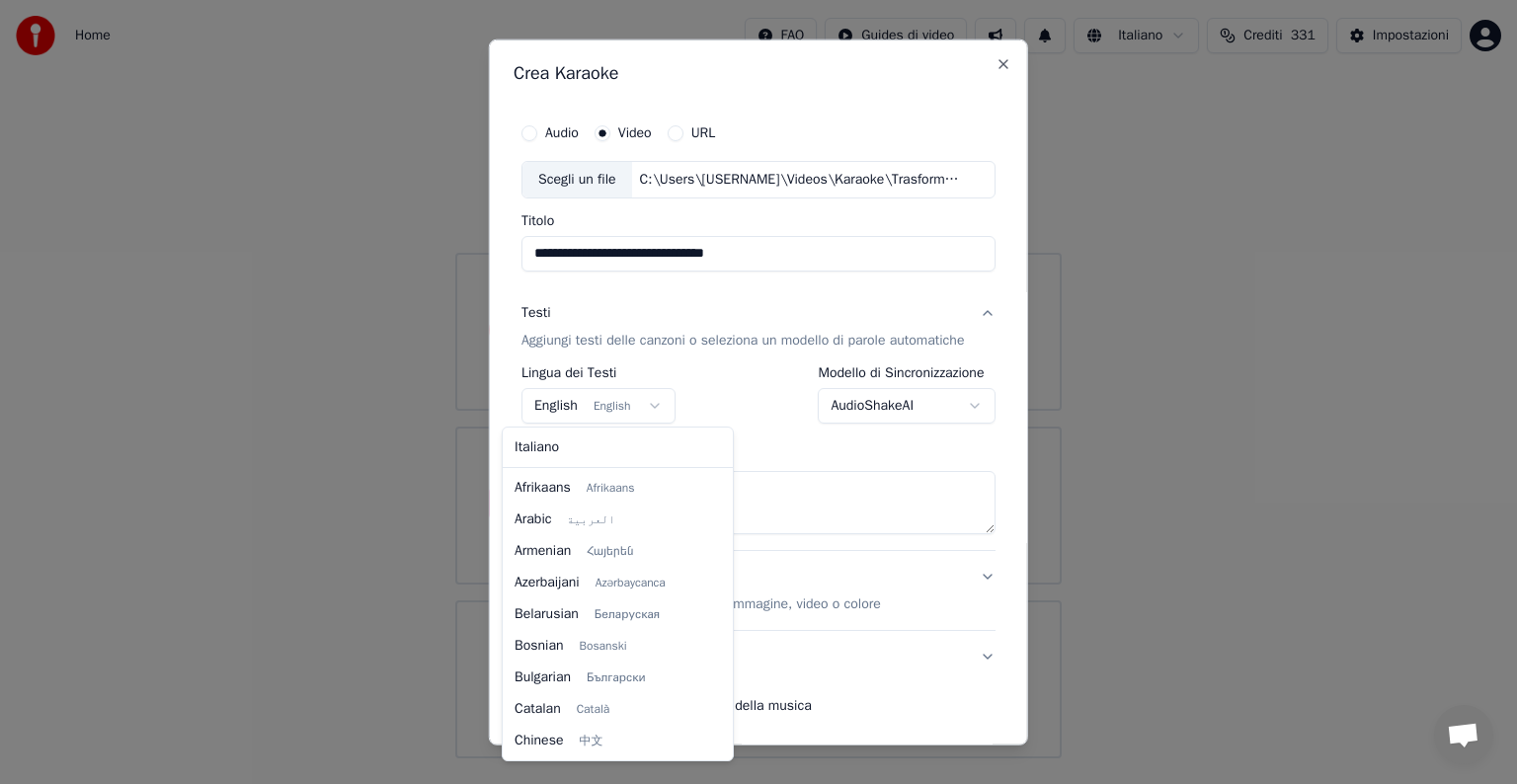 scroll, scrollTop: 158, scrollLeft: 0, axis: vertical 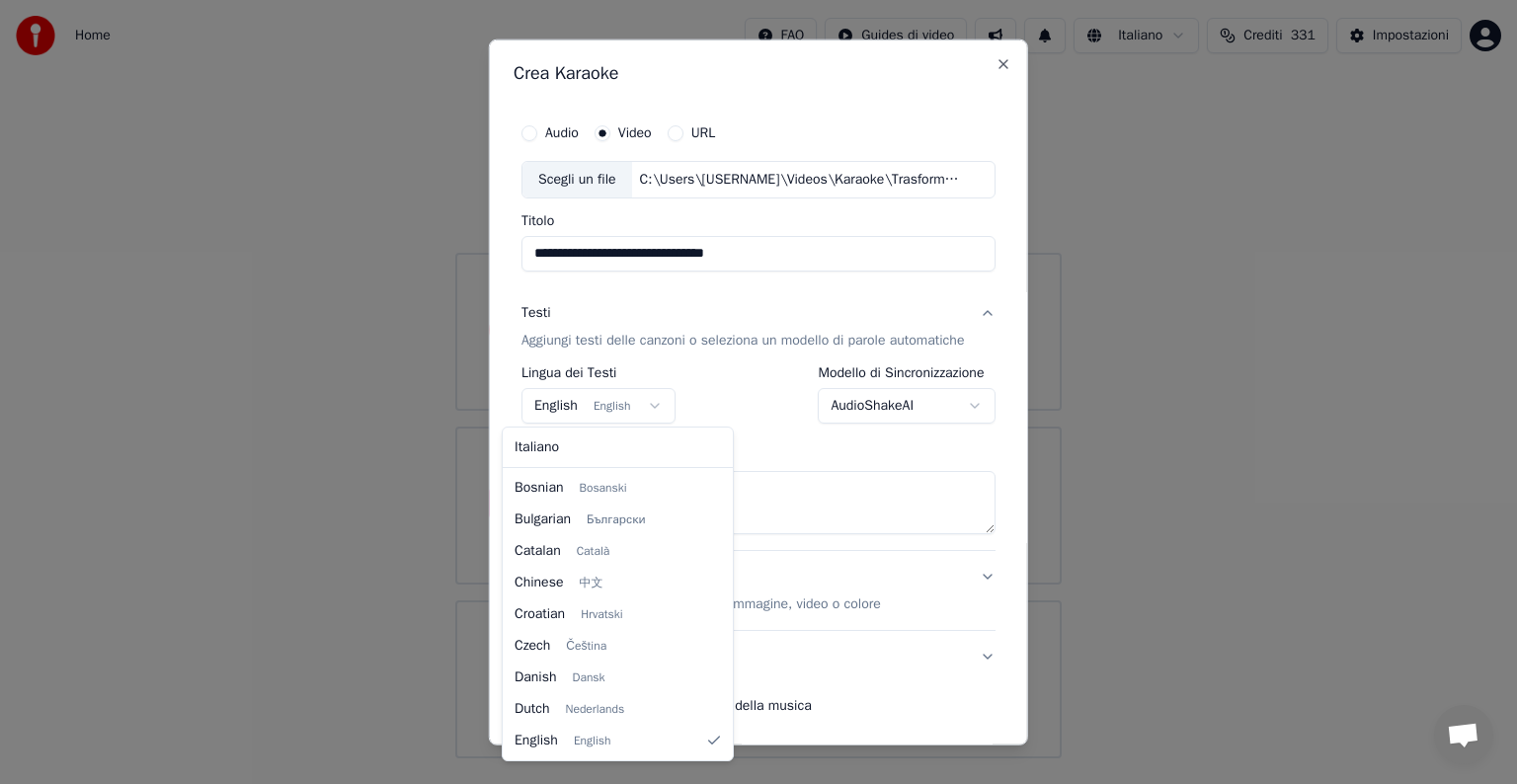 select on "**" 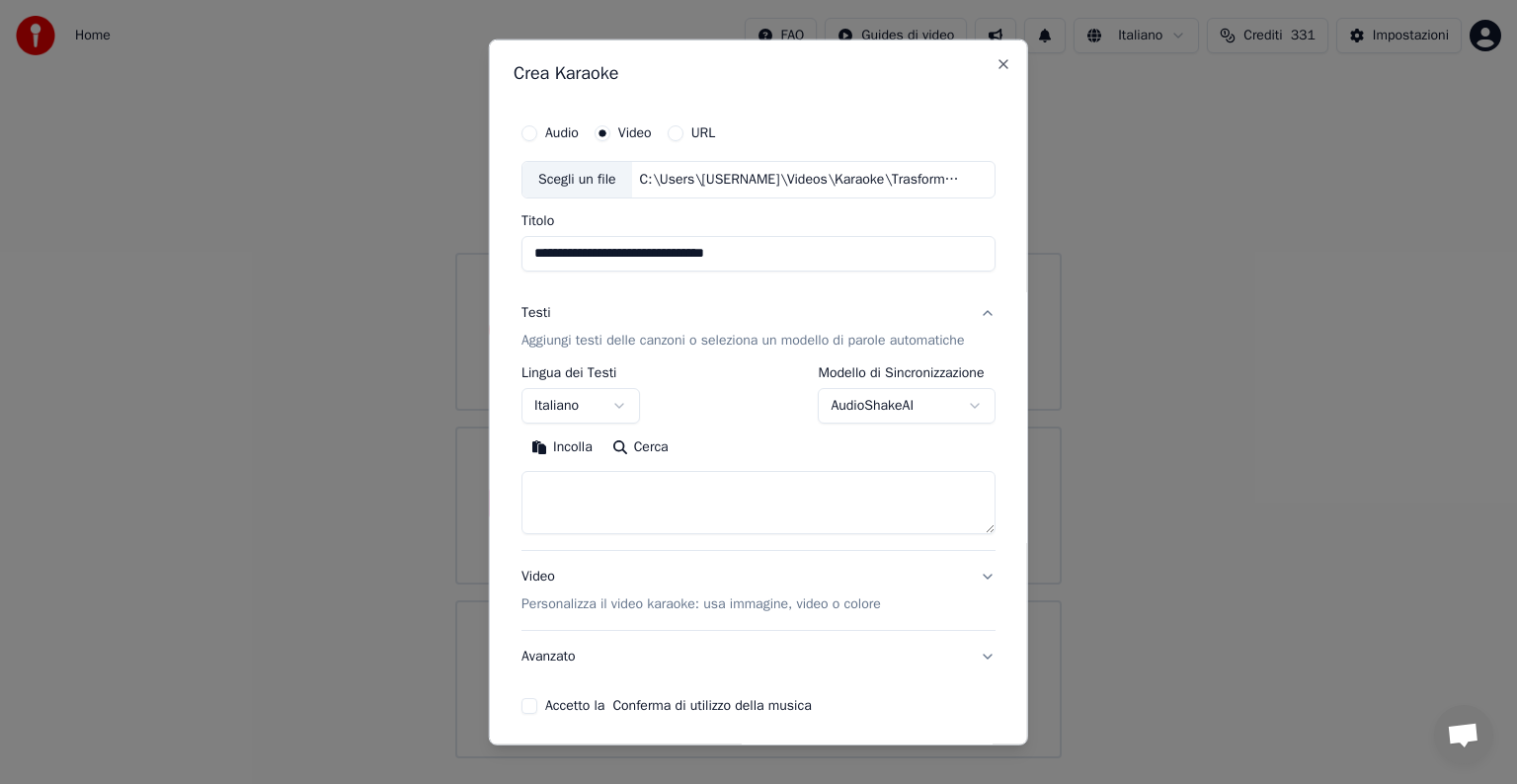 click at bounding box center [758, 503] 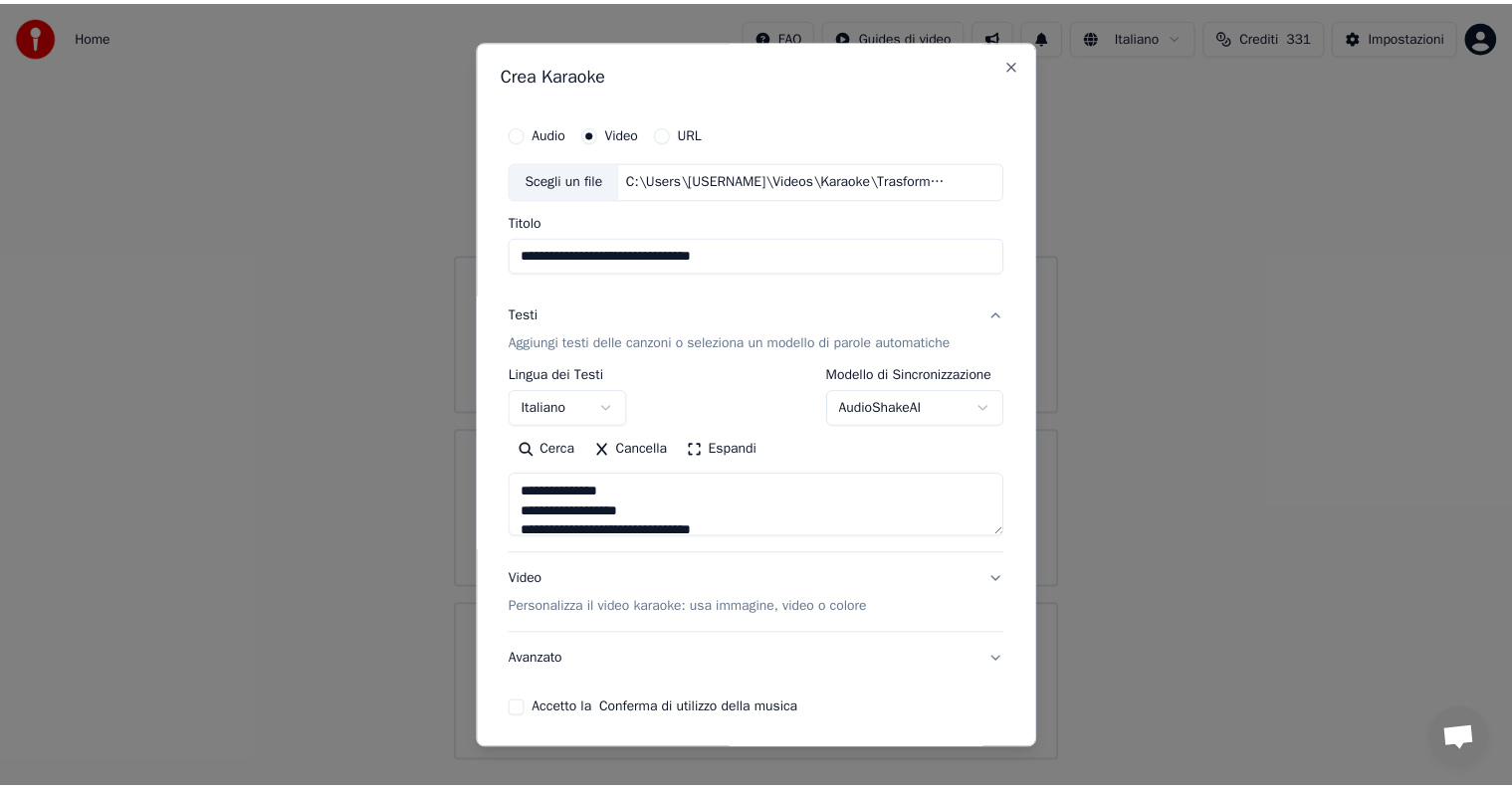 scroll, scrollTop: 76, scrollLeft: 0, axis: vertical 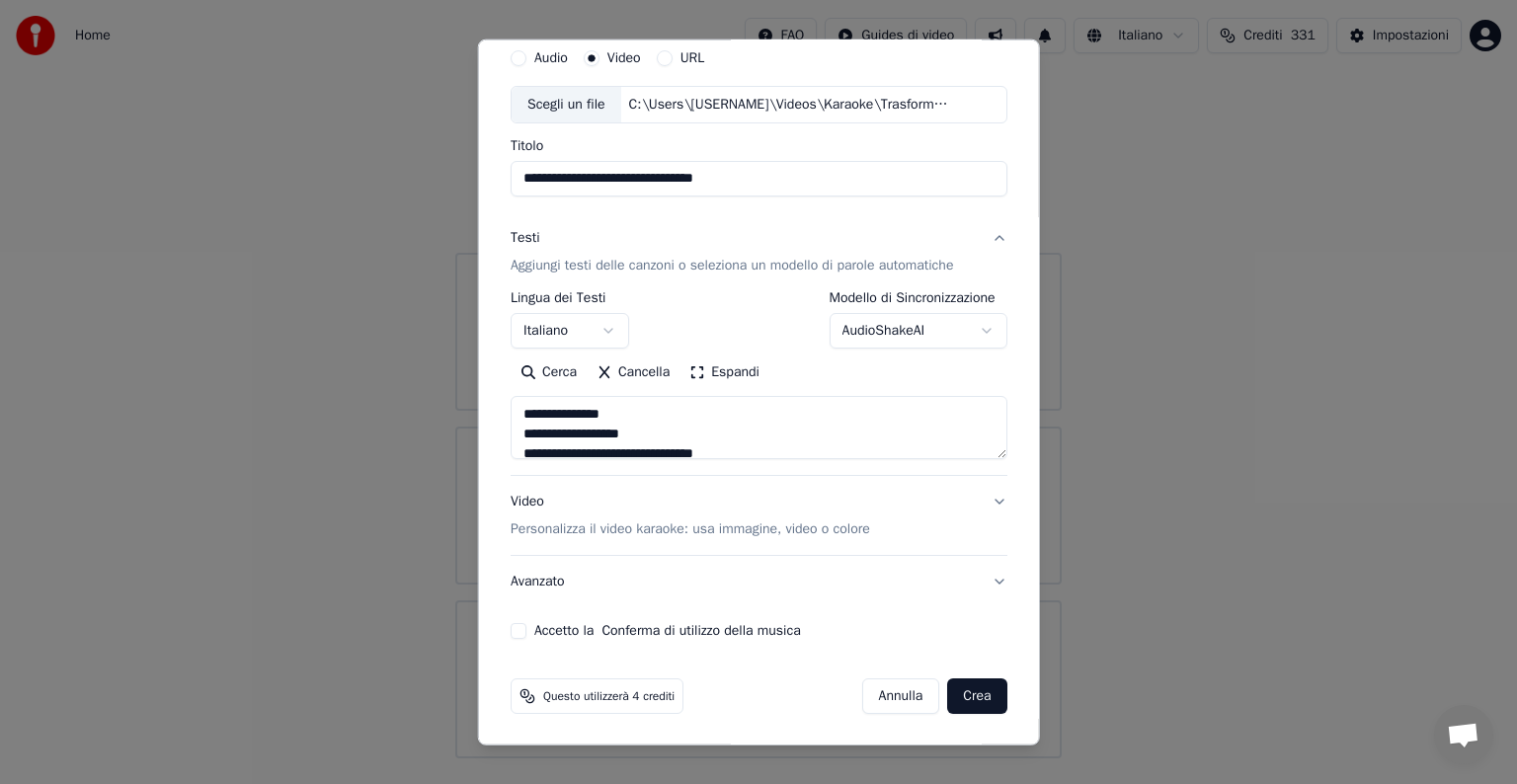click on "Accetto la   Conferma di utilizzo della musica" at bounding box center (519, 631) 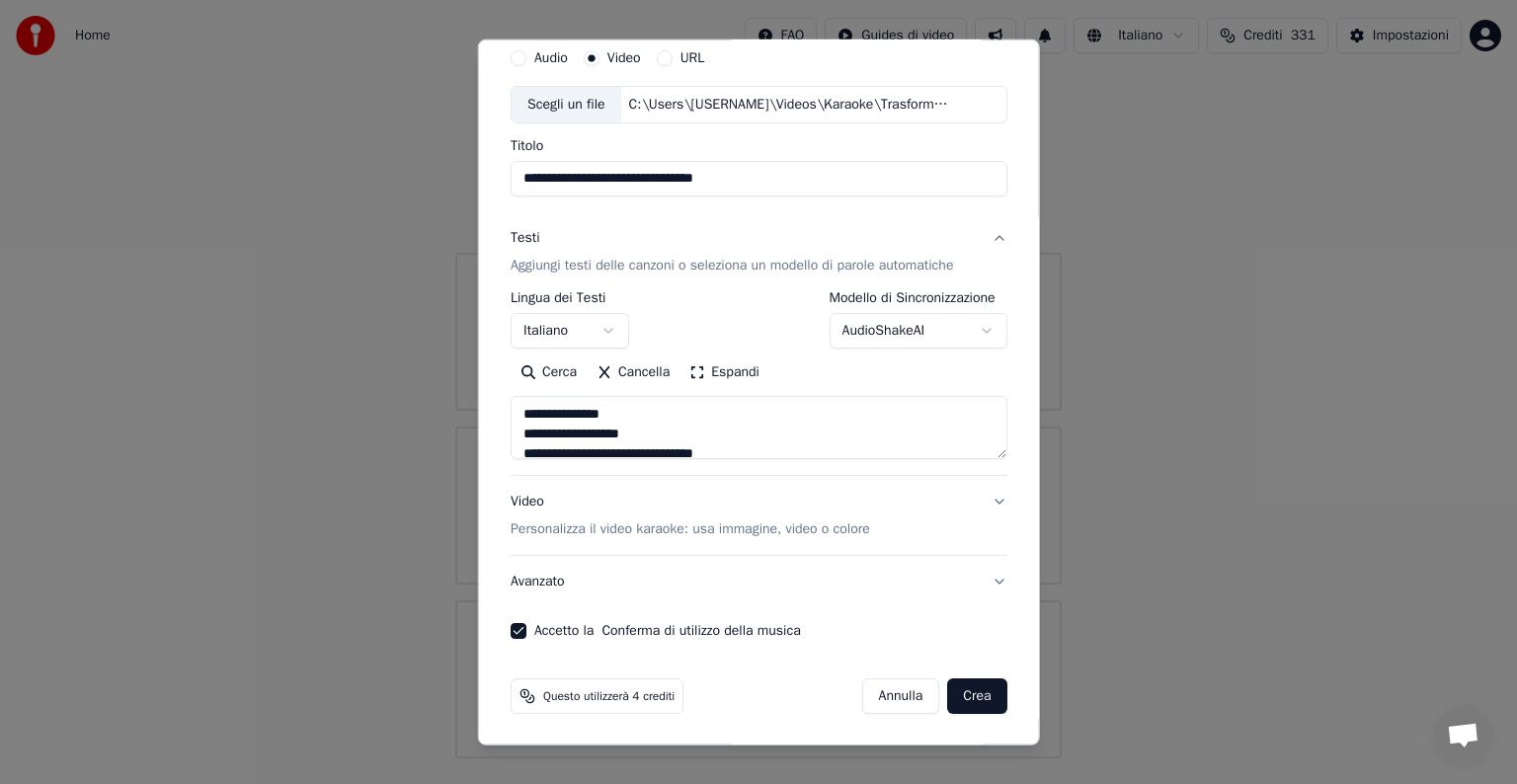 click on "Crea" at bounding box center [977, 696] 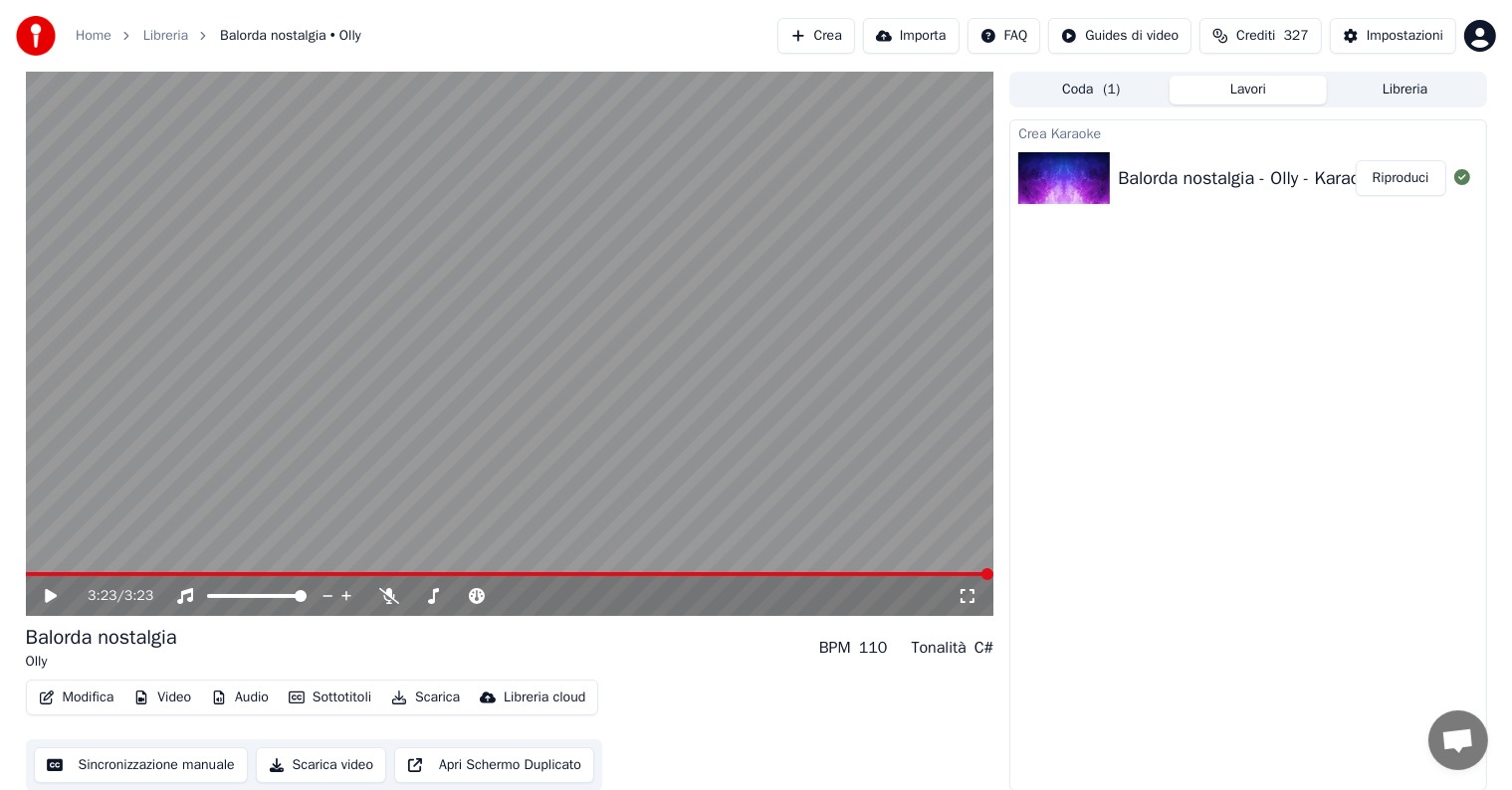 click on "Riproduci" at bounding box center (1401, 178) 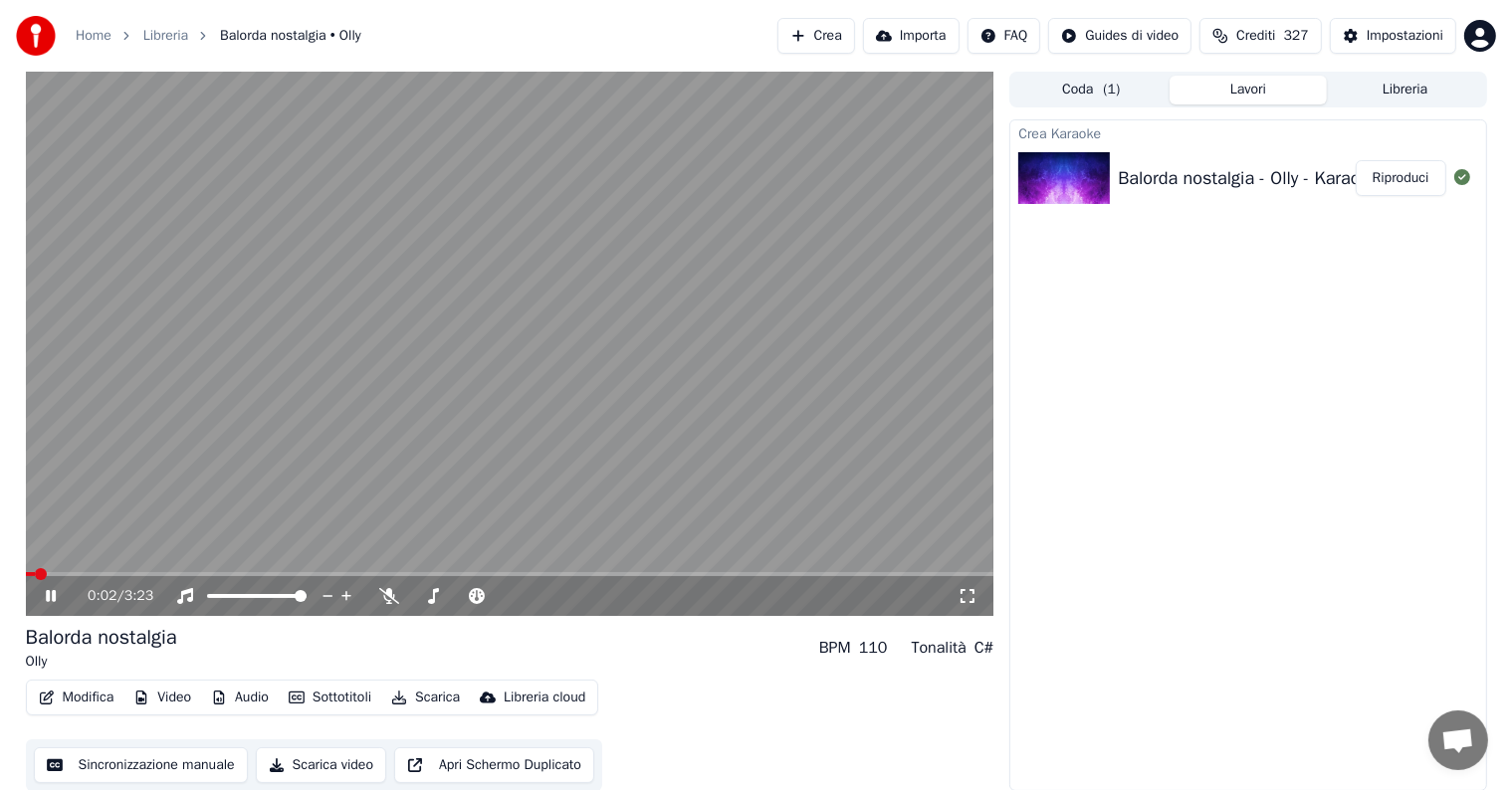 click 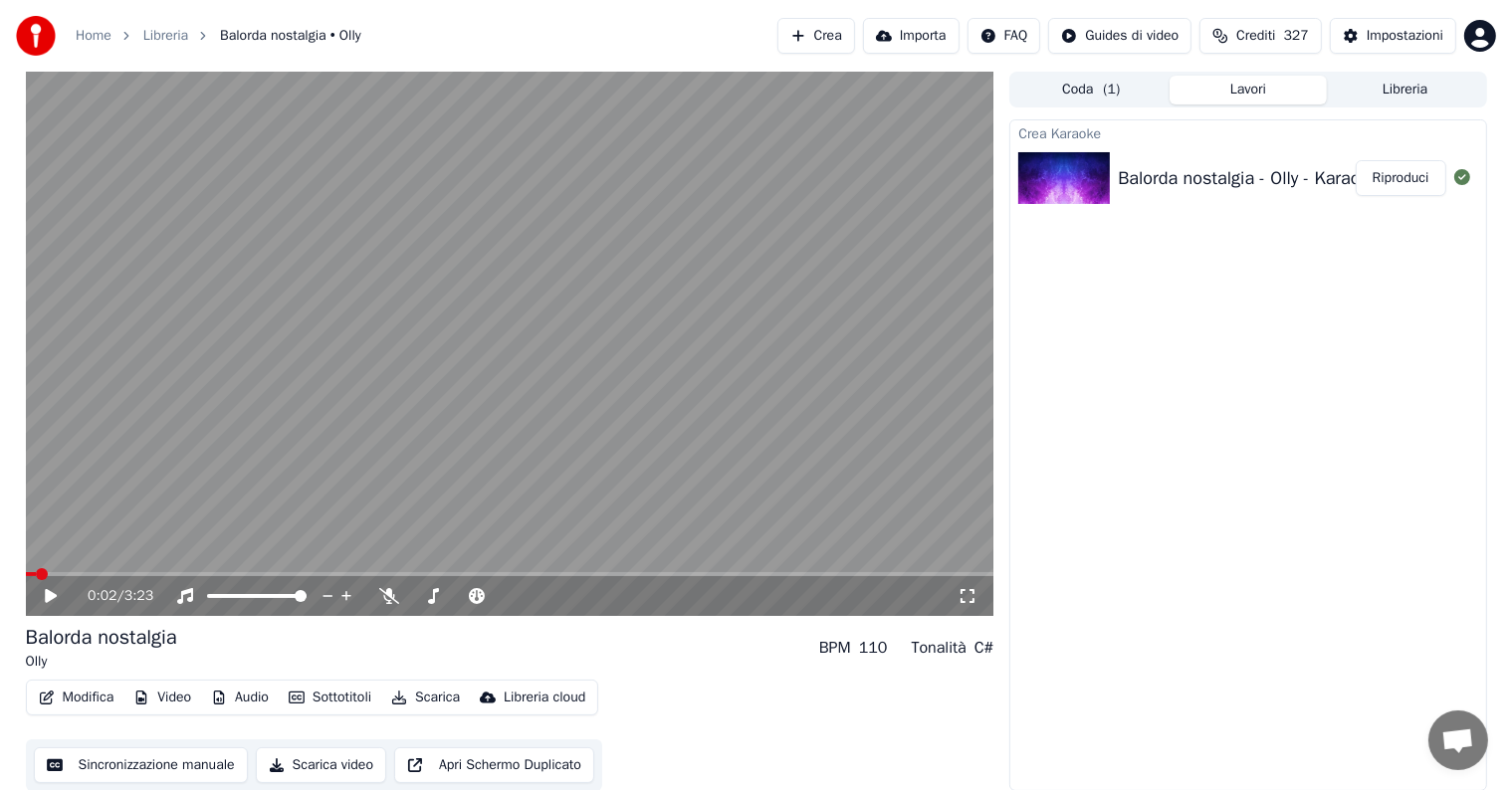 click on "Modifica" at bounding box center (77, 697) 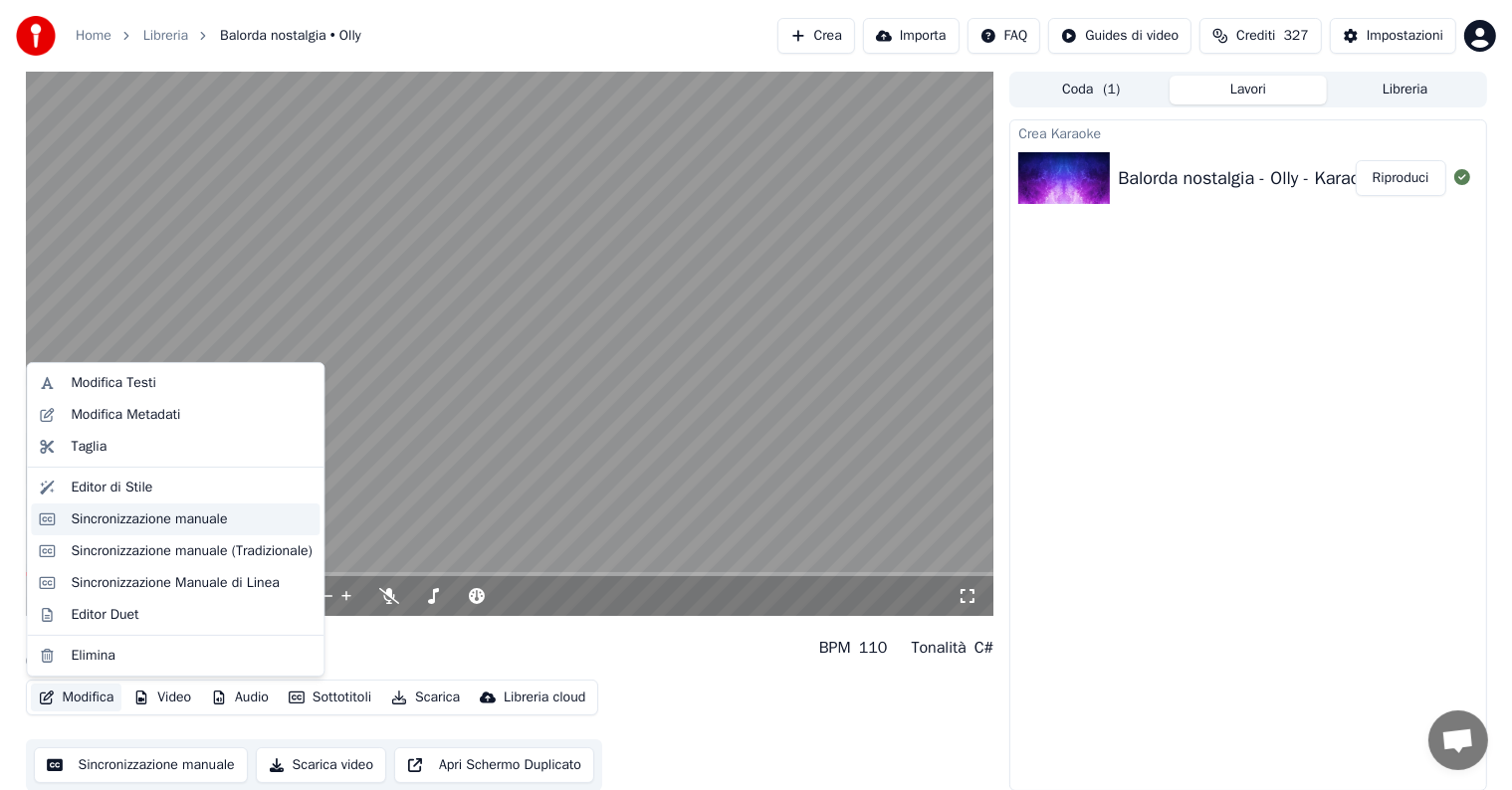 click on "Sincronizzazione manuale" at bounding box center (148, 519) 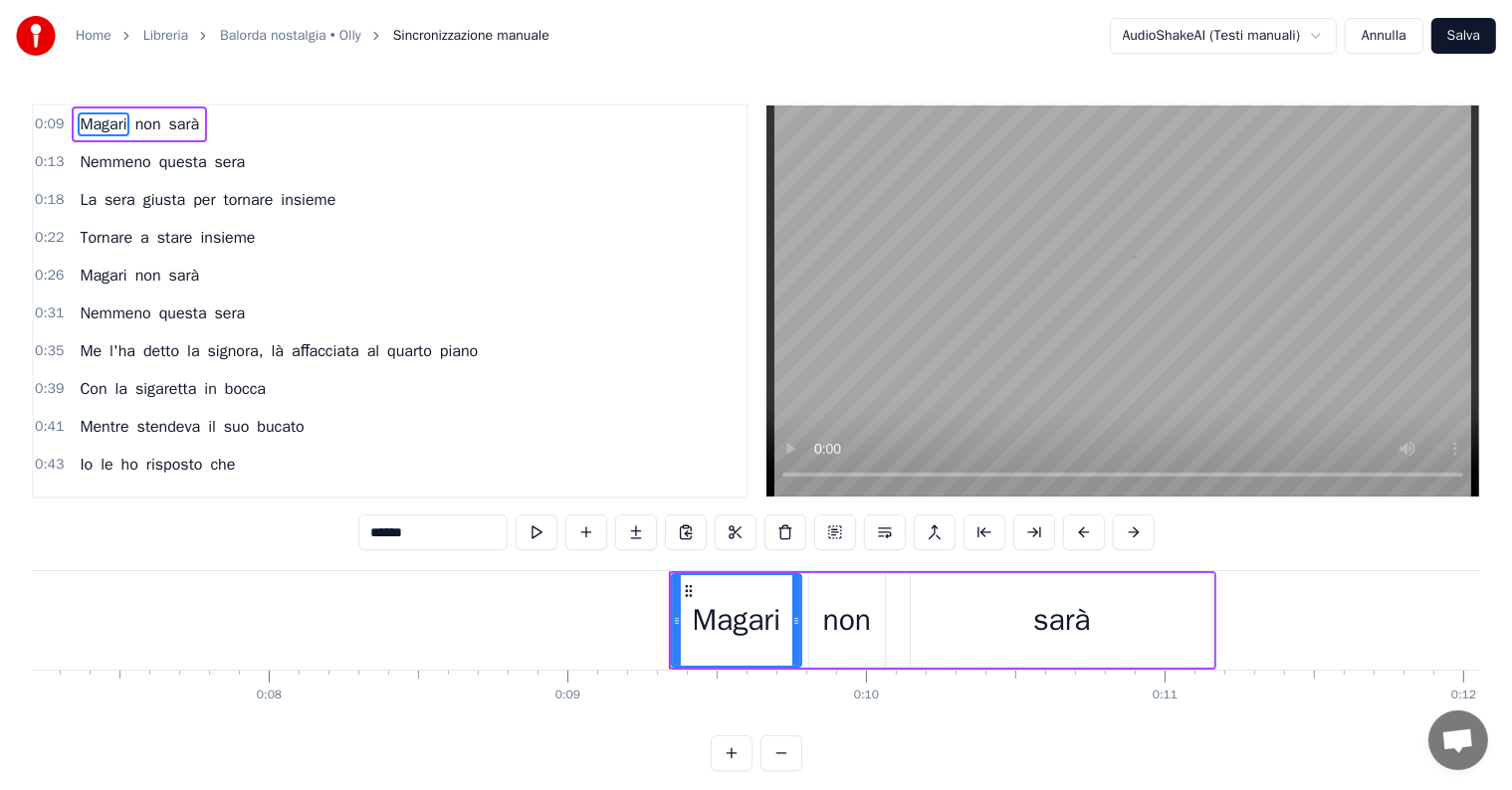 scroll, scrollTop: 0, scrollLeft: 2689, axis: horizontal 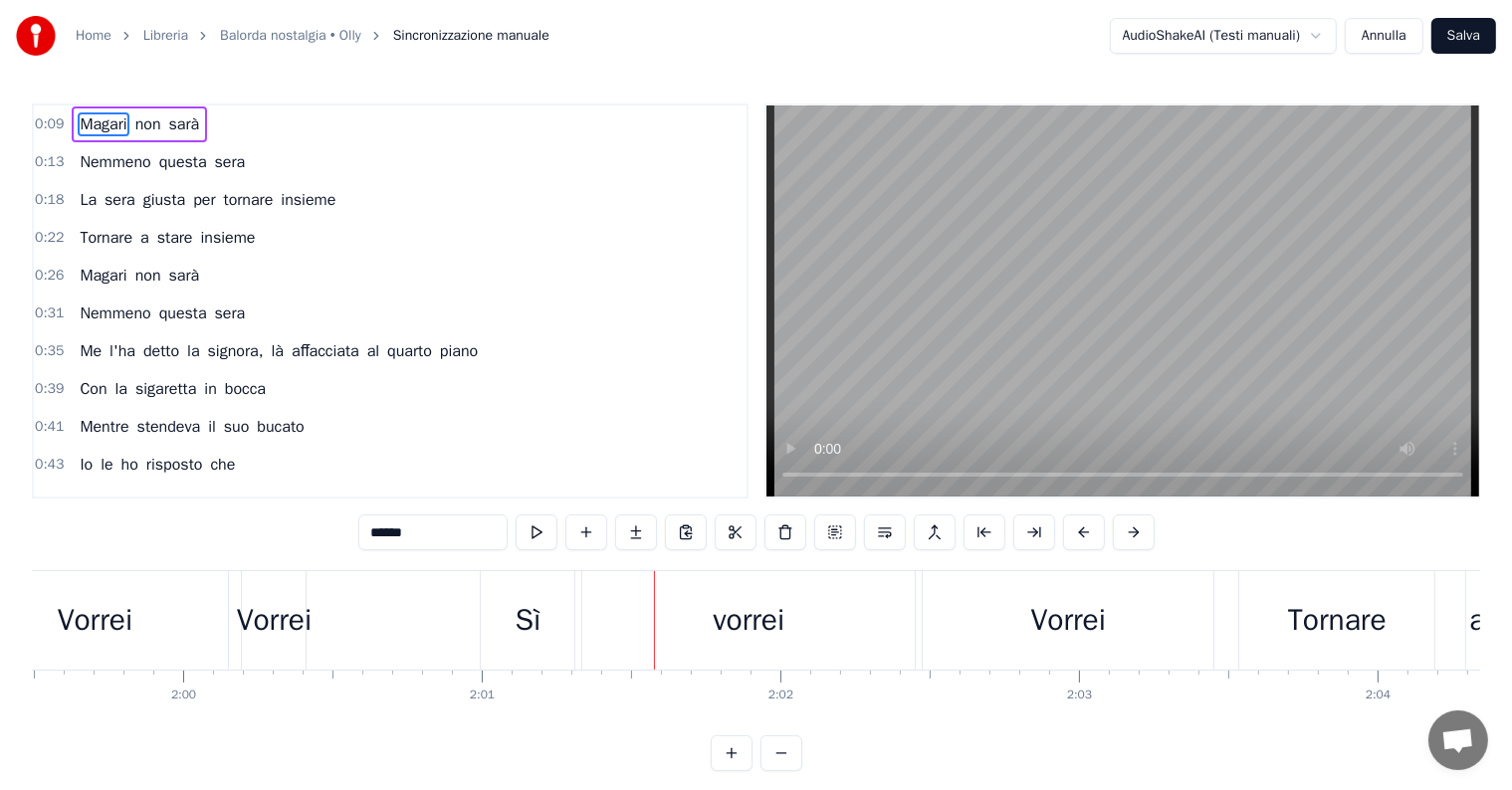 click on "Vorrei" at bounding box center [95, 620] 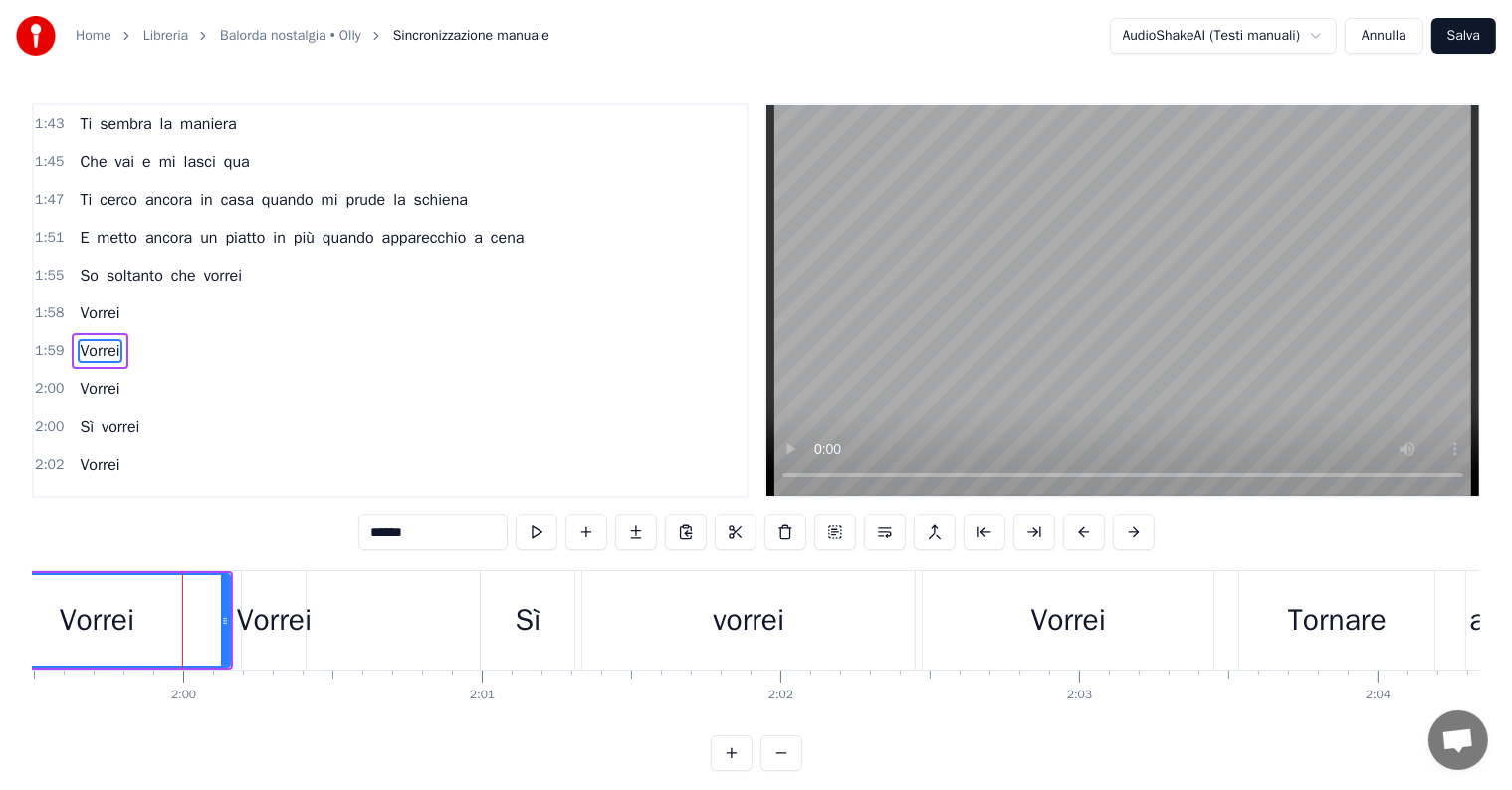 scroll, scrollTop: 1286, scrollLeft: 0, axis: vertical 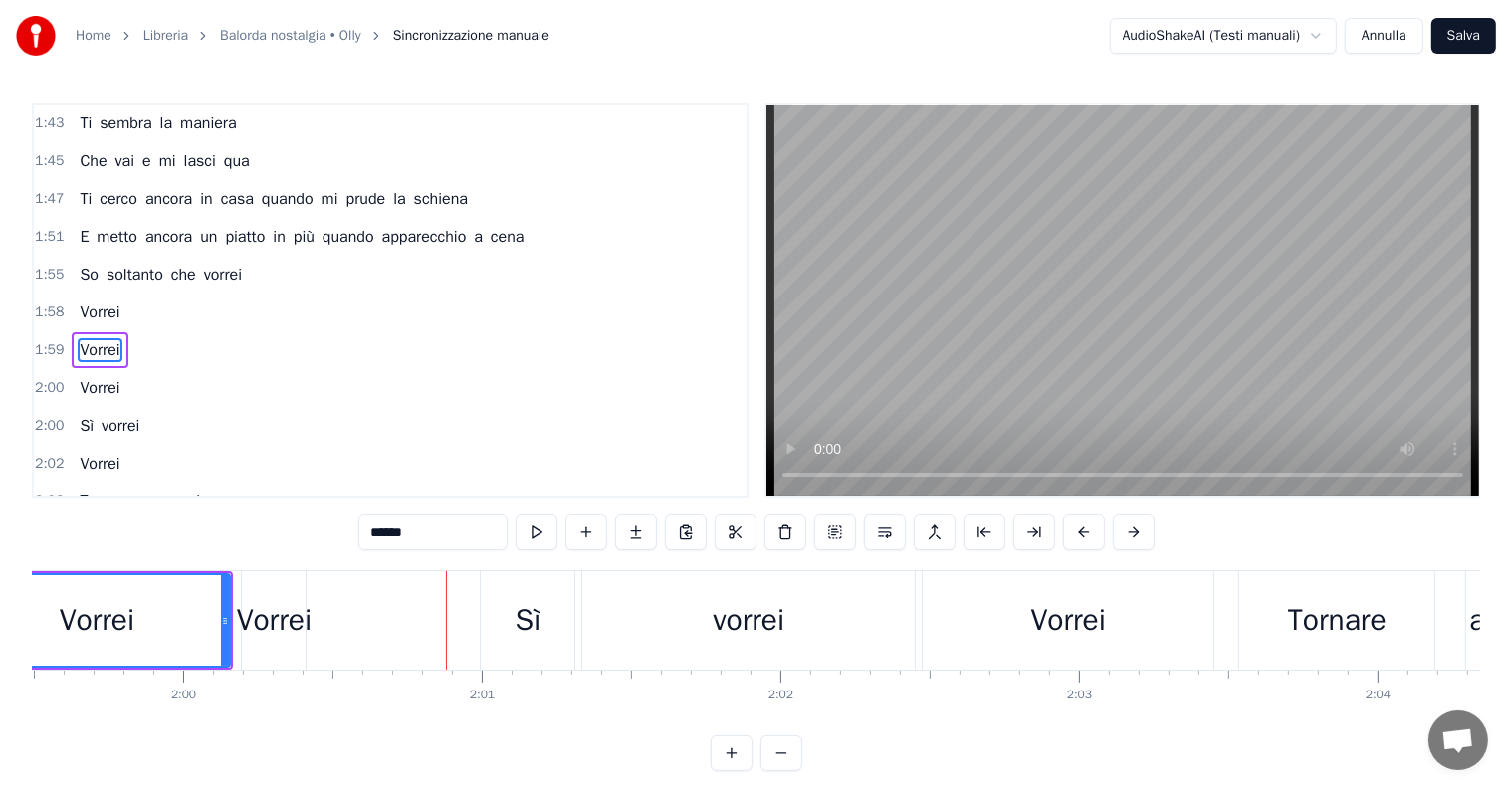 click on "Vorrei" at bounding box center [274, 620] 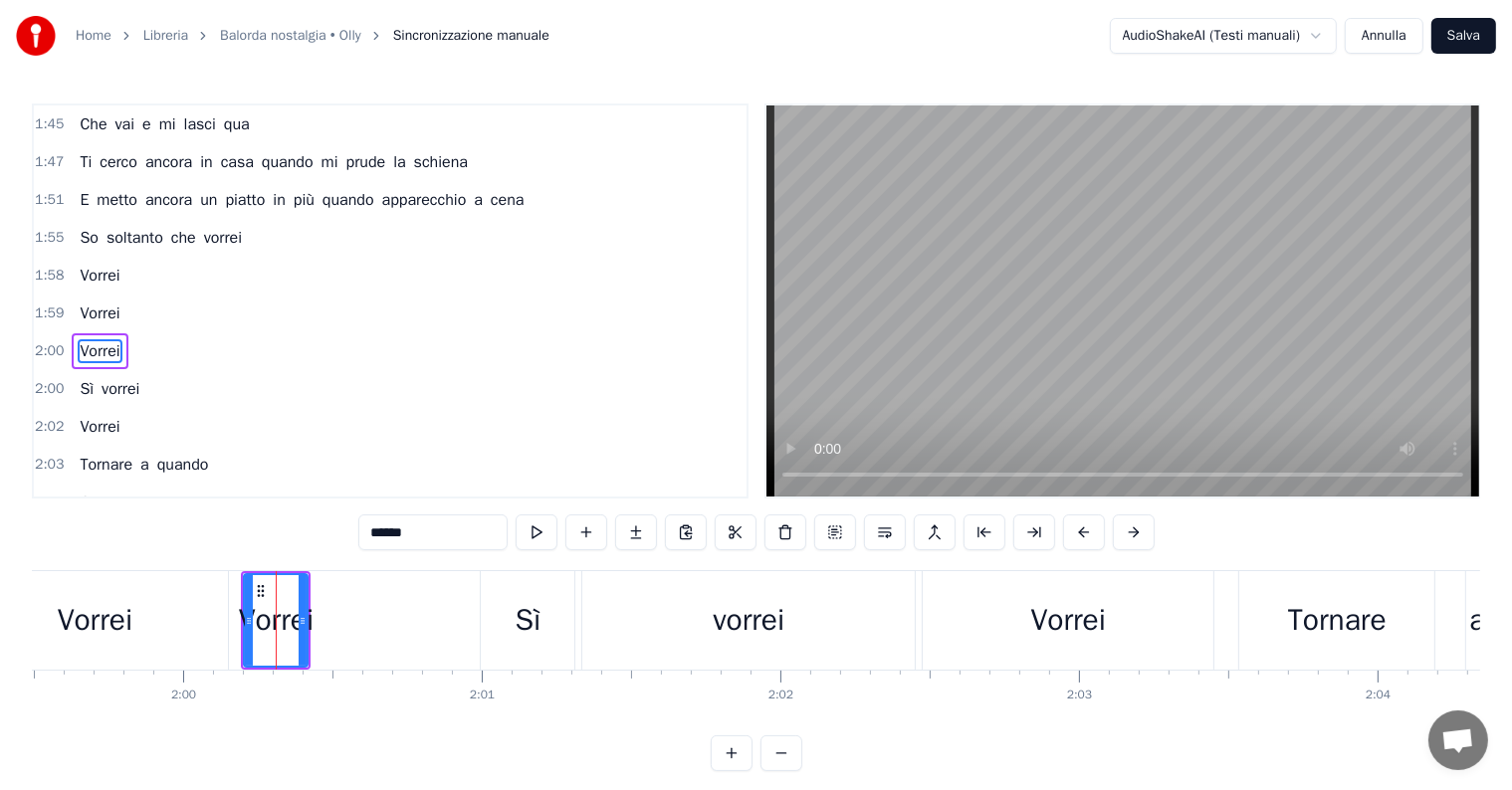 click on "2:00 Sì vorrei" at bounding box center (390, 389) 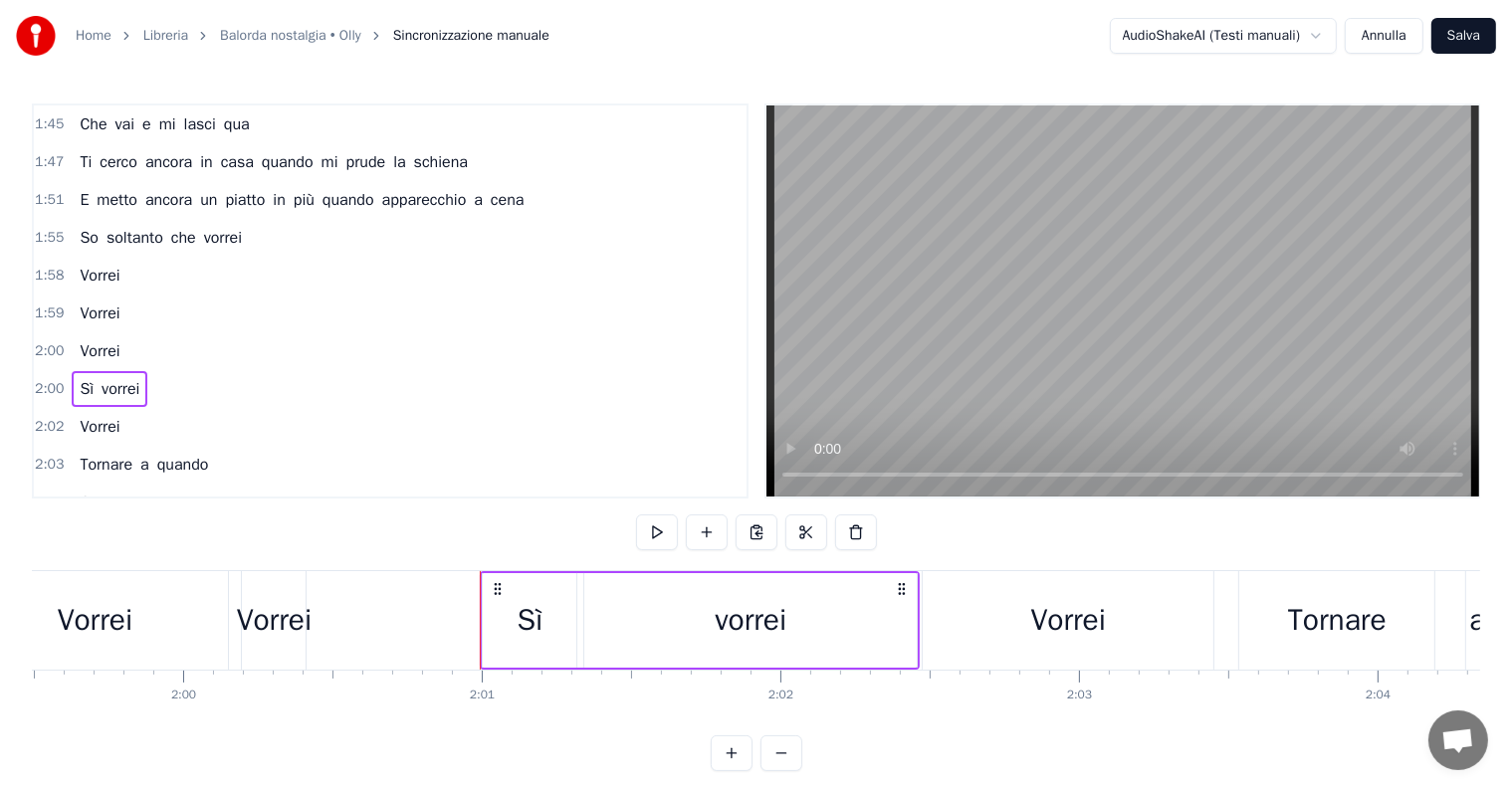 click on "Vorrei" at bounding box center (100, 351) 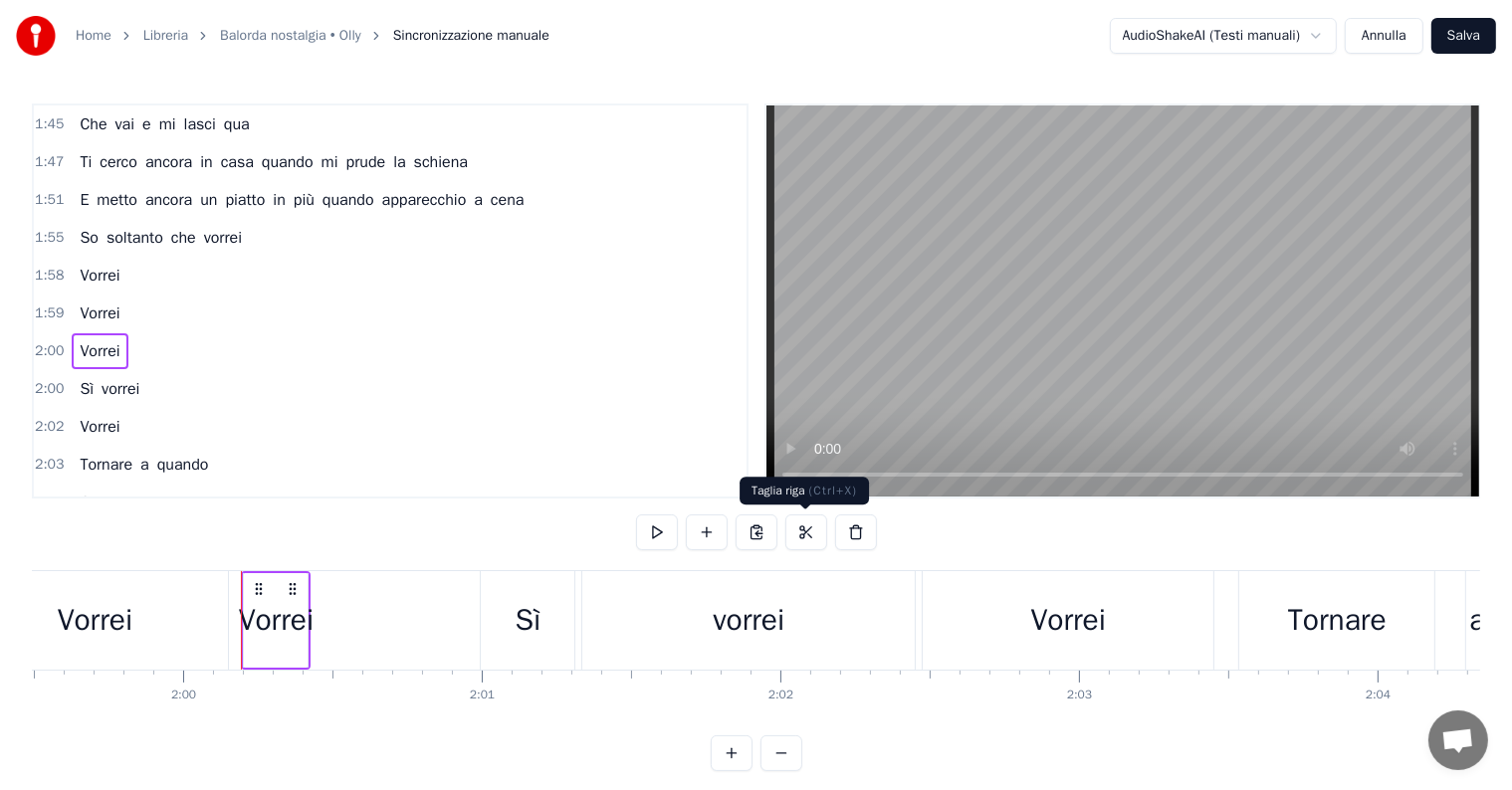 click at bounding box center (806, 532) 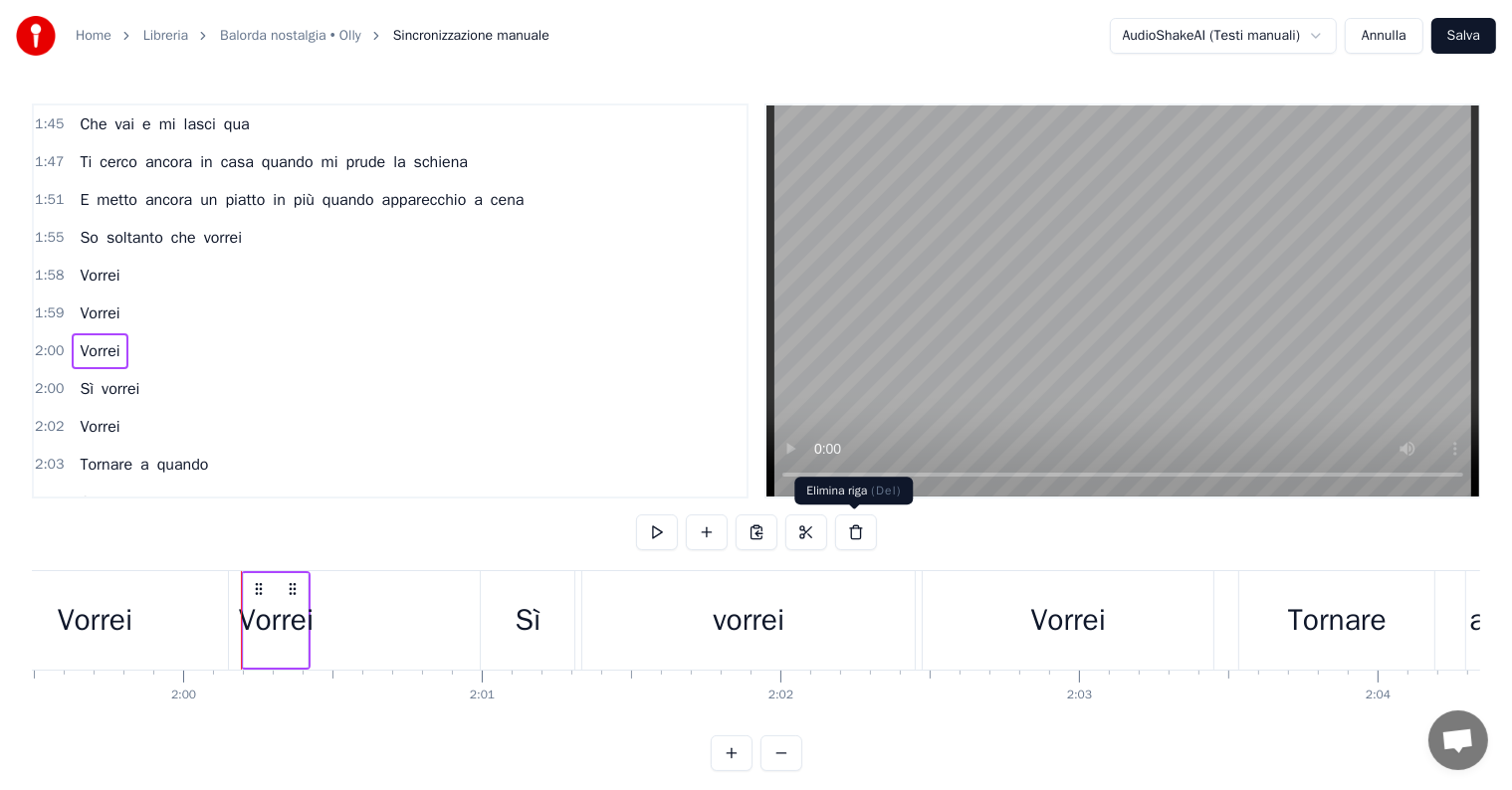click at bounding box center (856, 532) 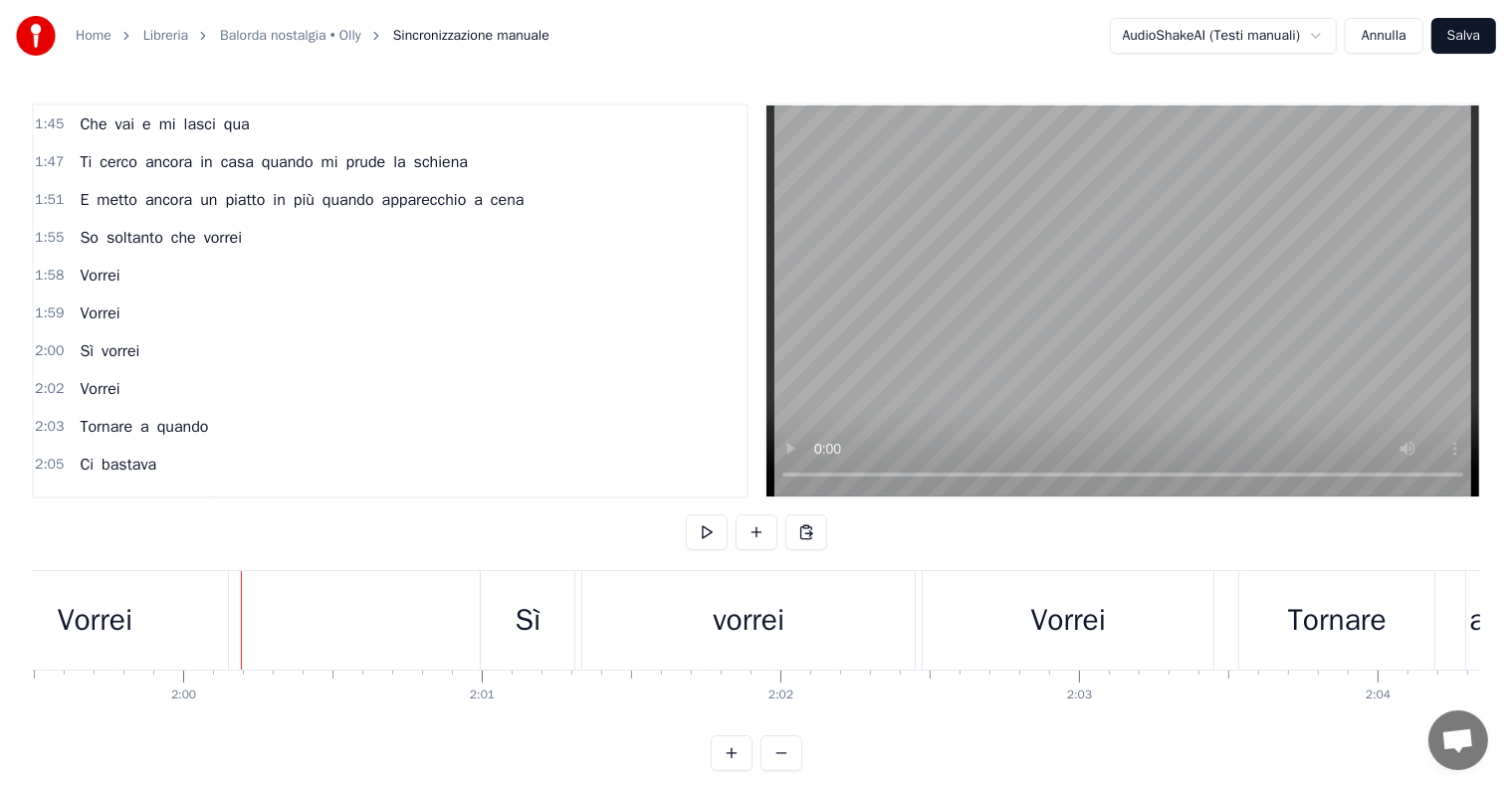click on "So soltanto che vorrei" at bounding box center (160, 238) 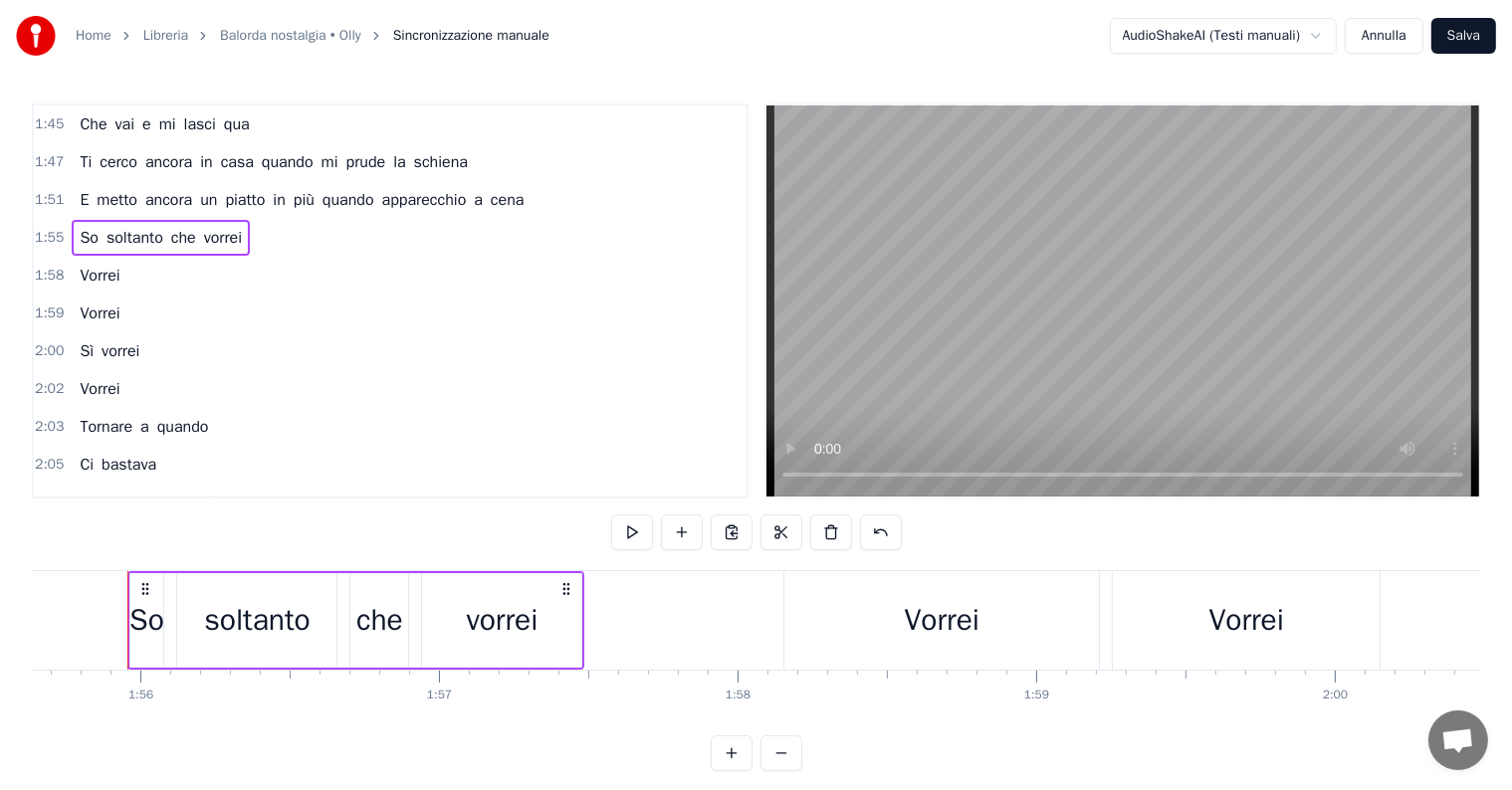 scroll, scrollTop: 0, scrollLeft: 34526, axis: horizontal 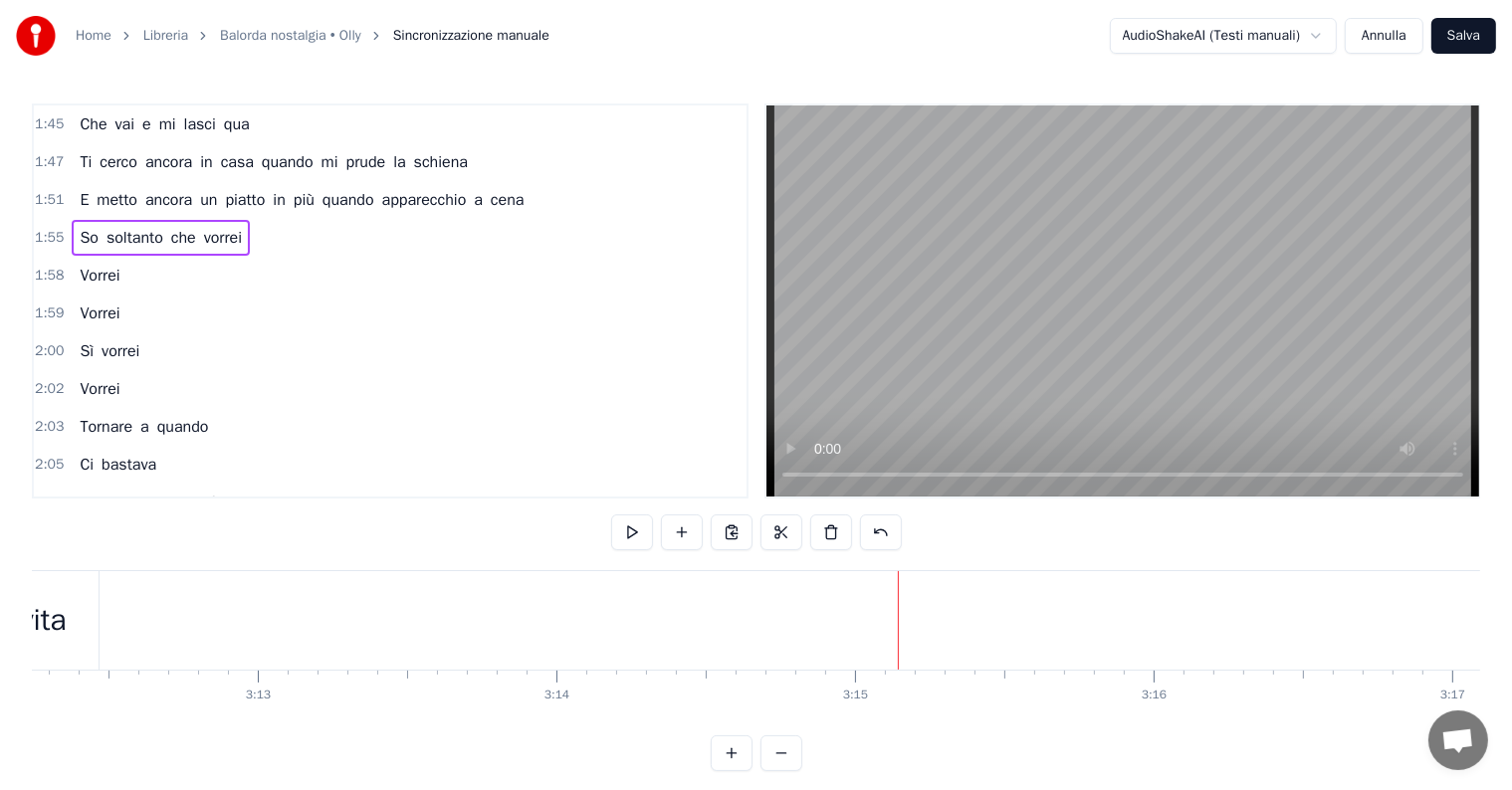 click on "Salva" at bounding box center (1463, 36) 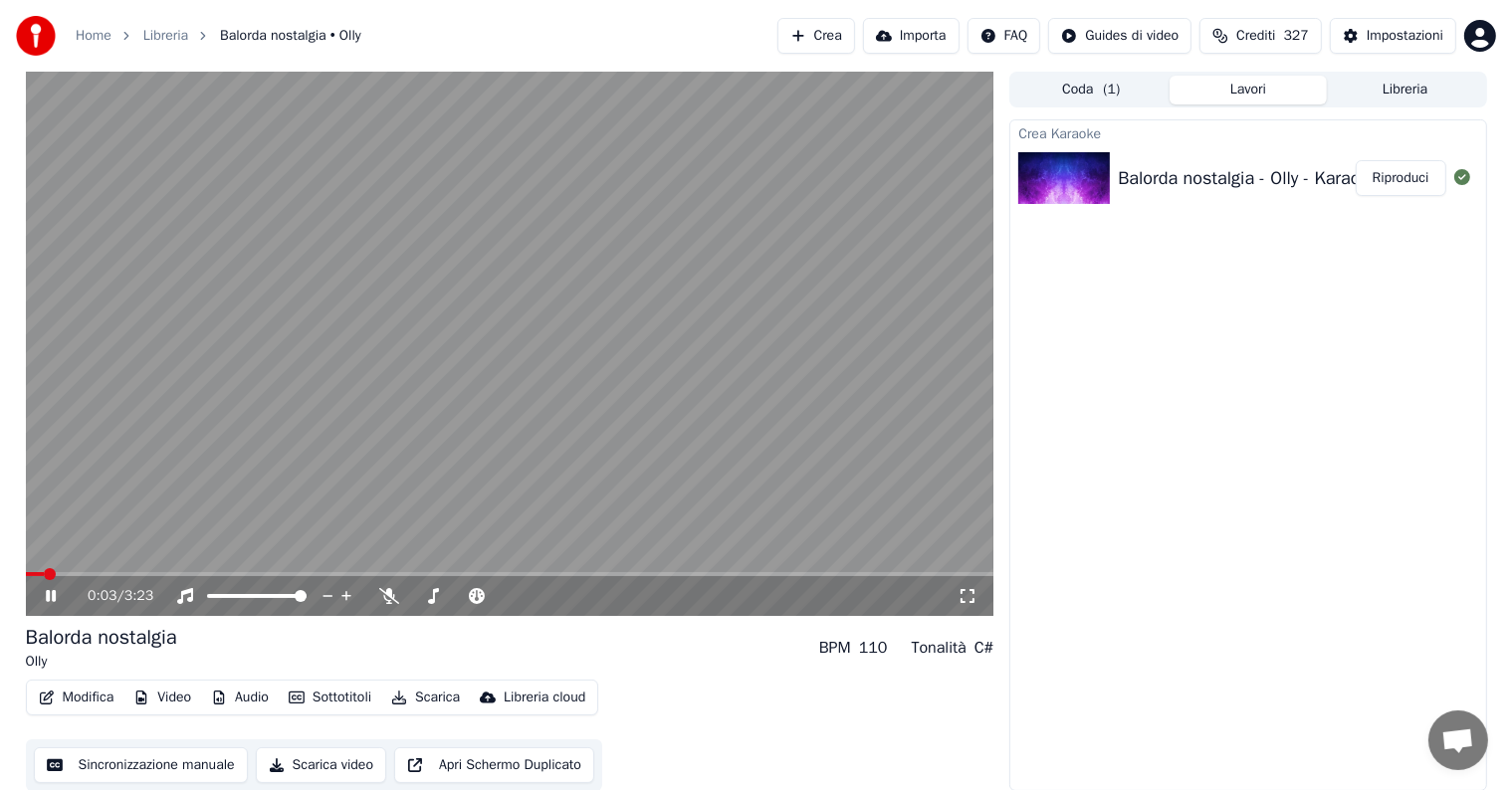 click 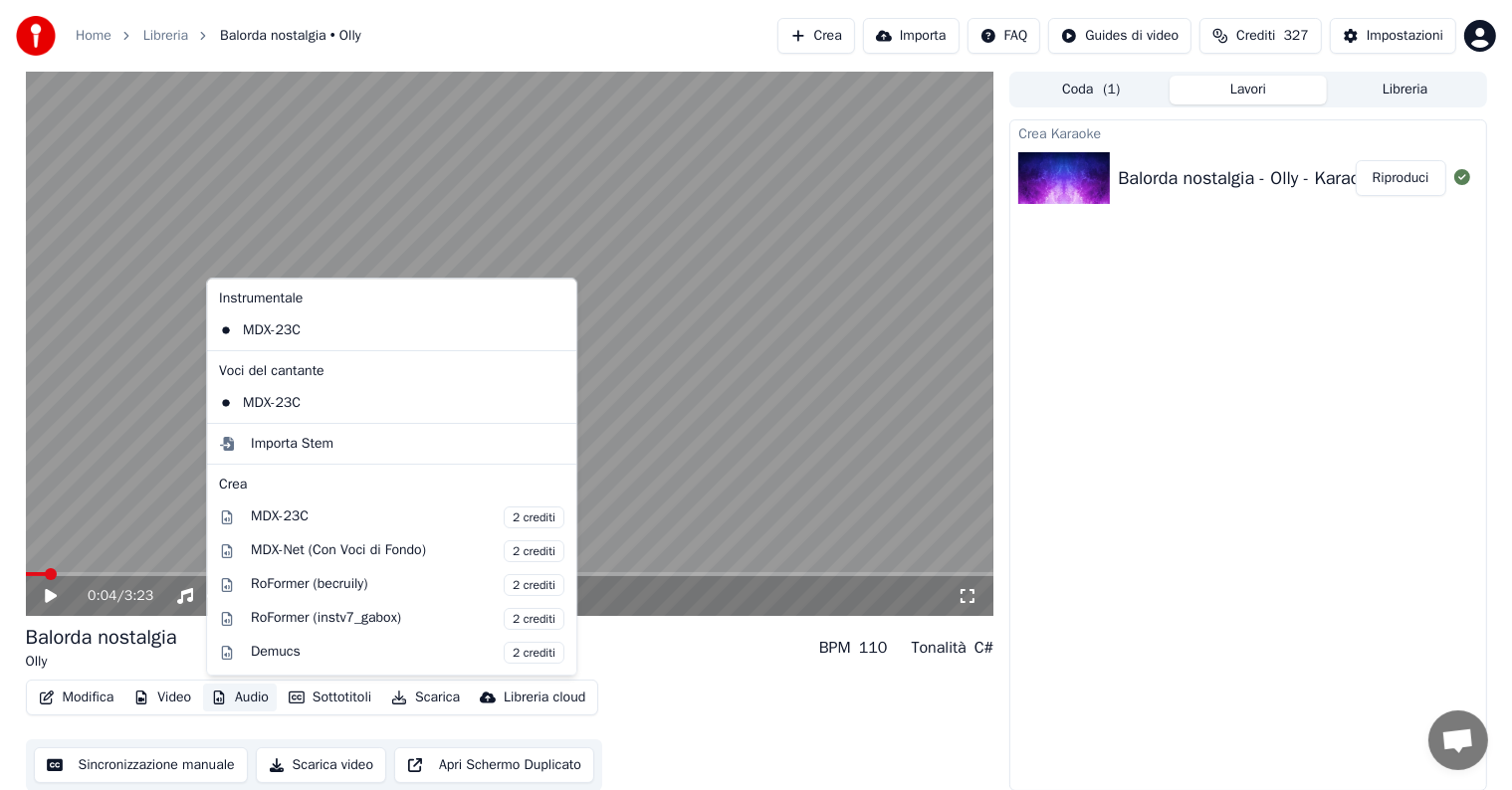 click on "Audio" at bounding box center [240, 697] 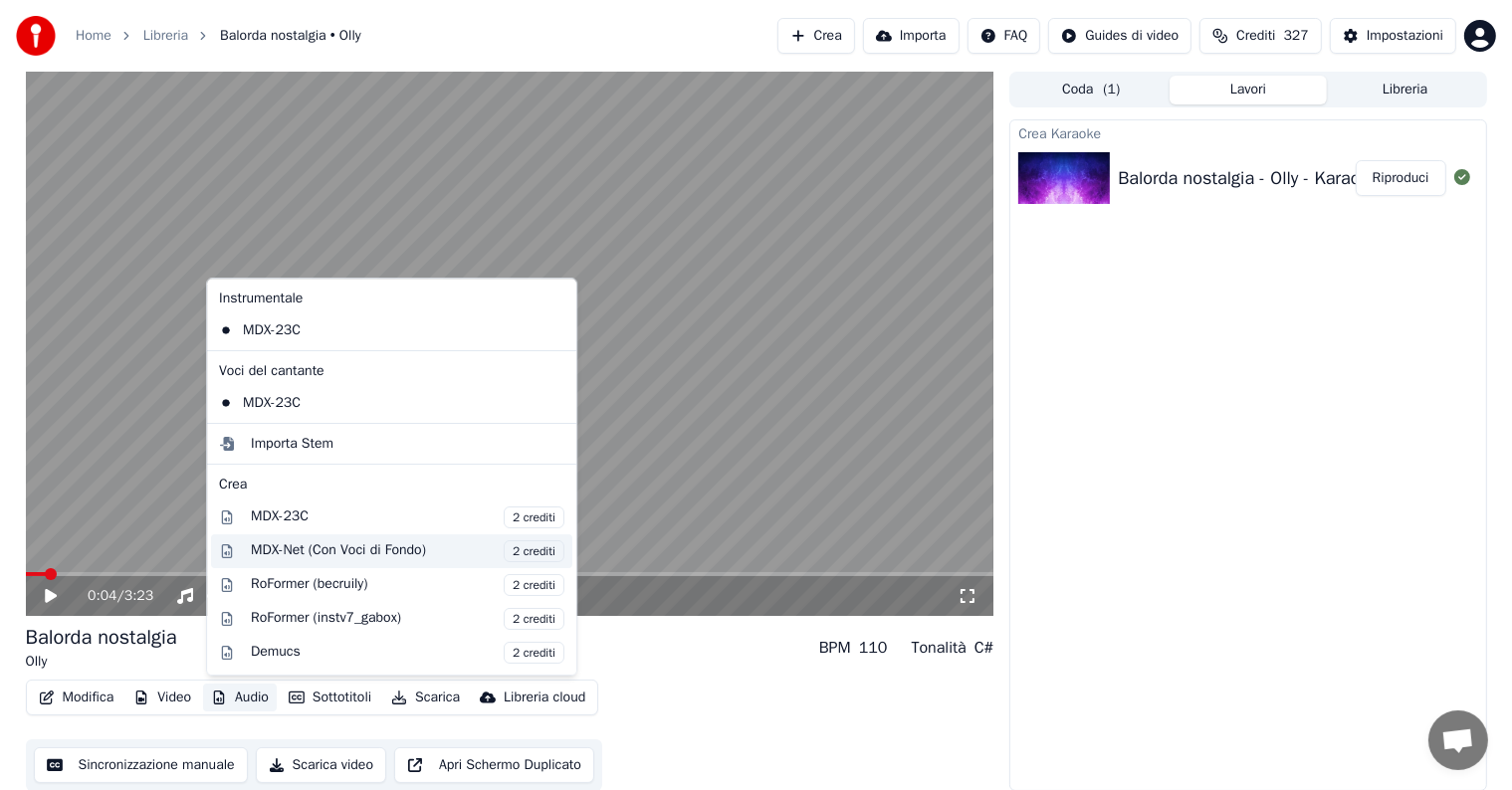 click on "MDX-Net (Con Voci di Fondo) 2 crediti" at bounding box center (407, 551) 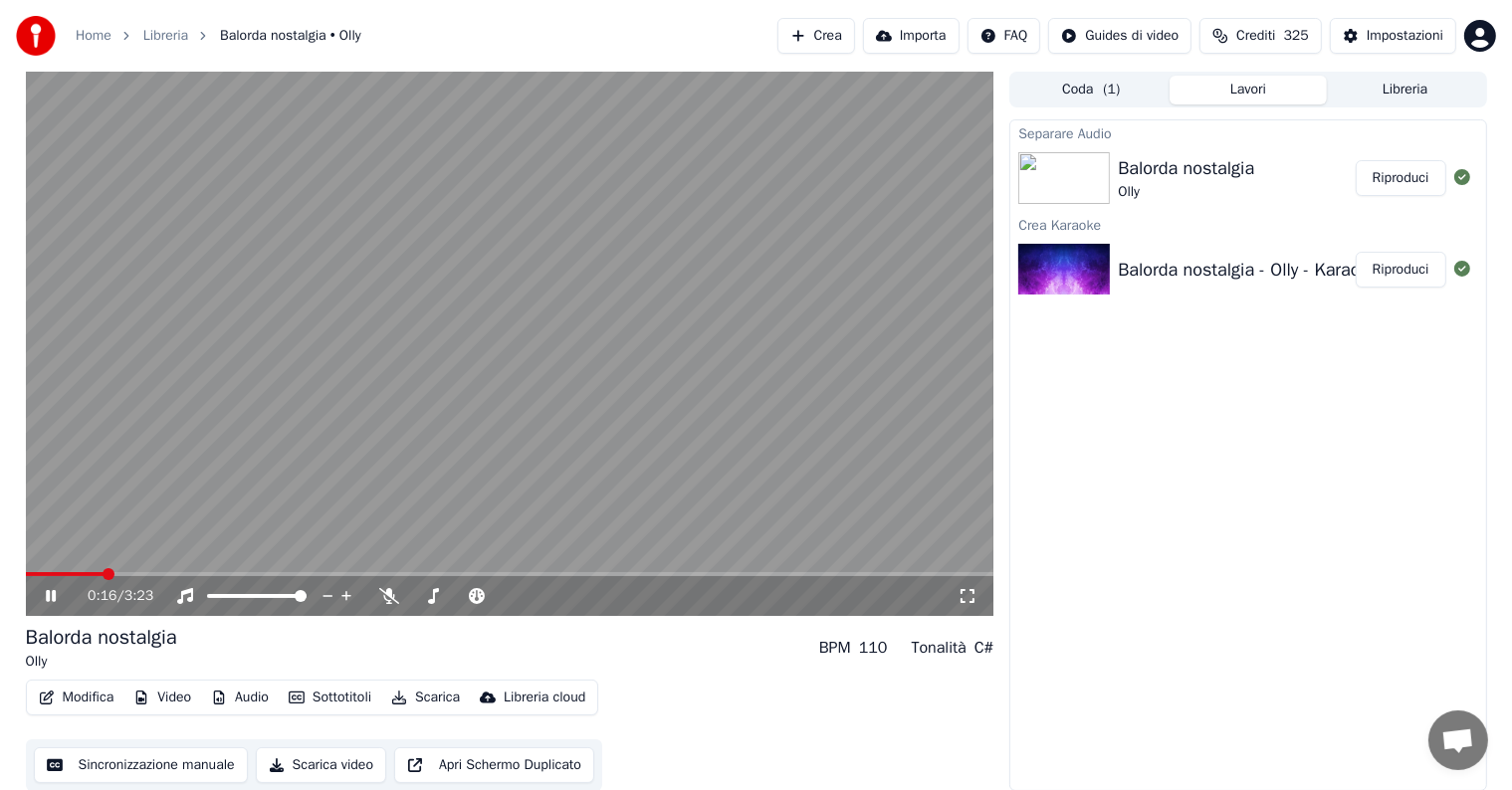 click 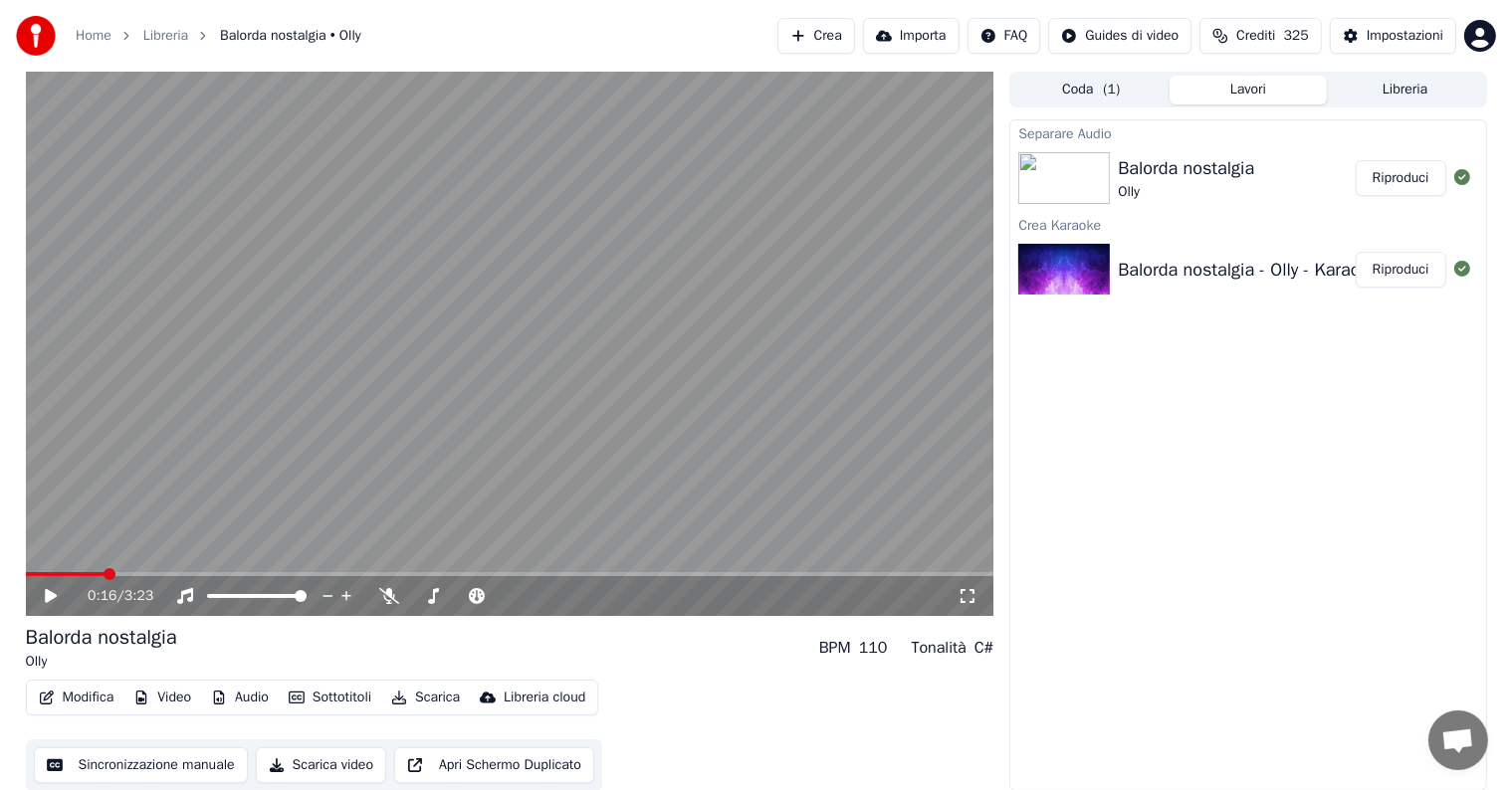 click on "Audio" at bounding box center [240, 697] 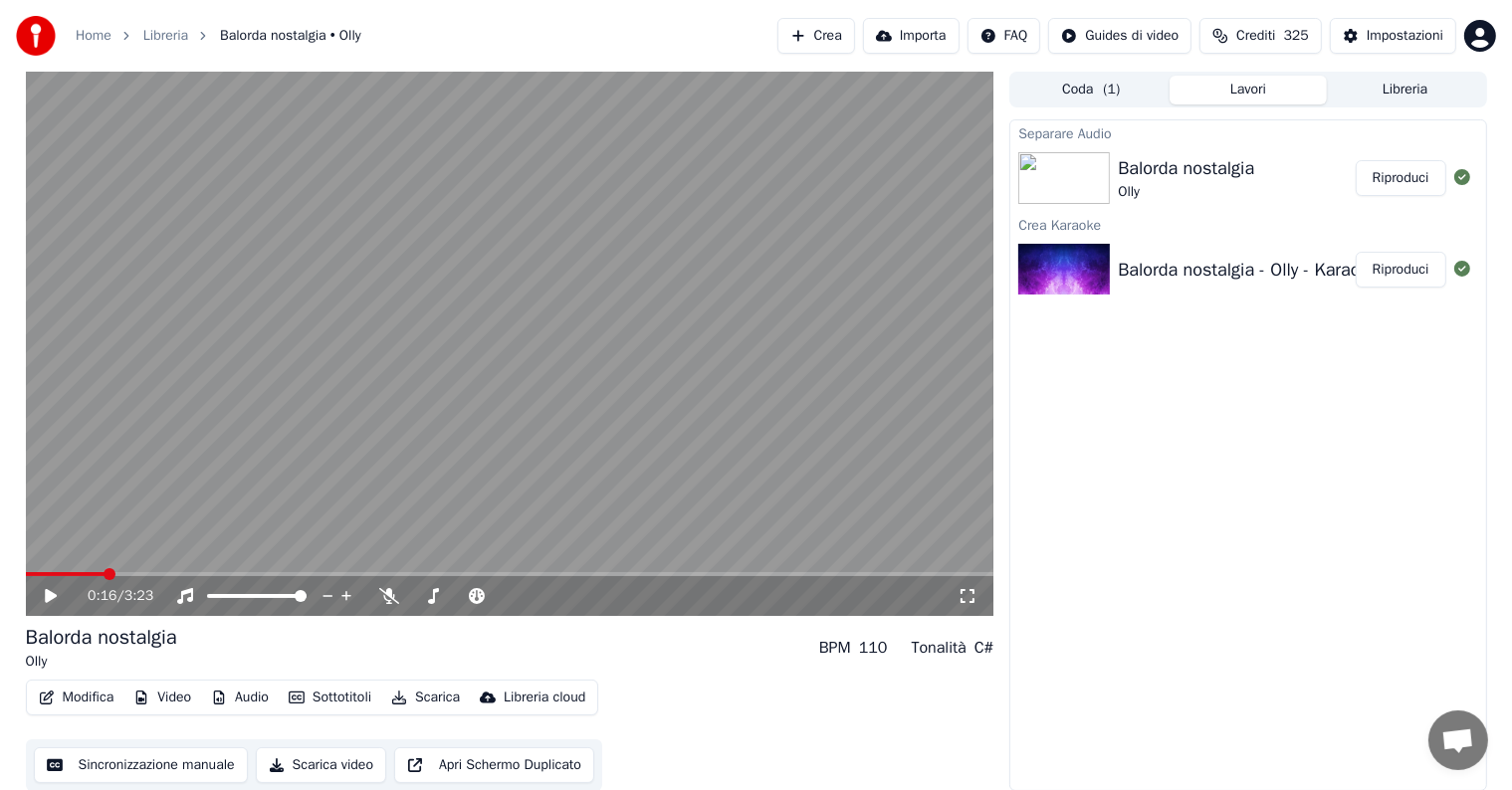 click on "Riproduci" at bounding box center [1401, 178] 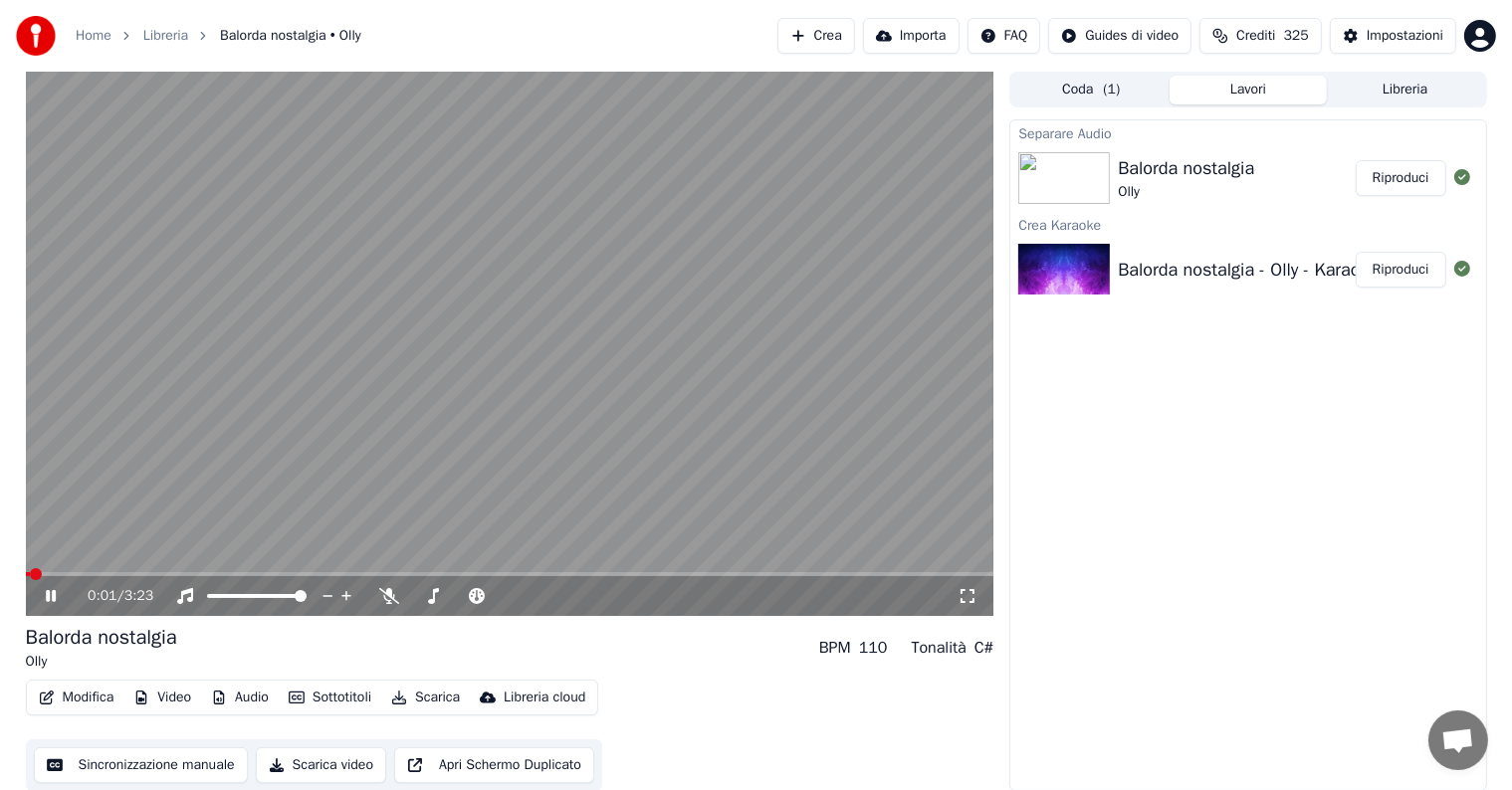 click 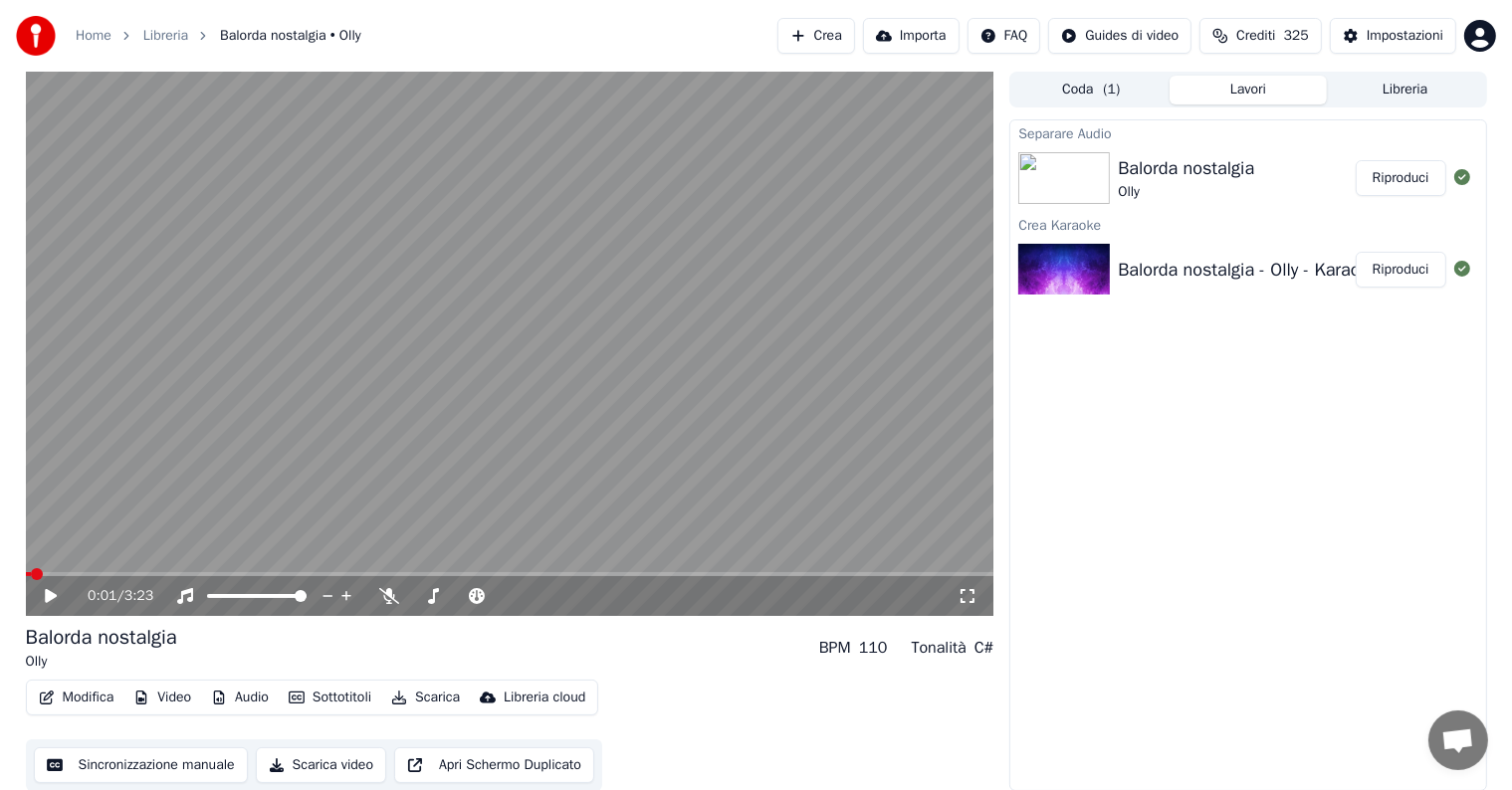 click on "Audio" at bounding box center (240, 697) 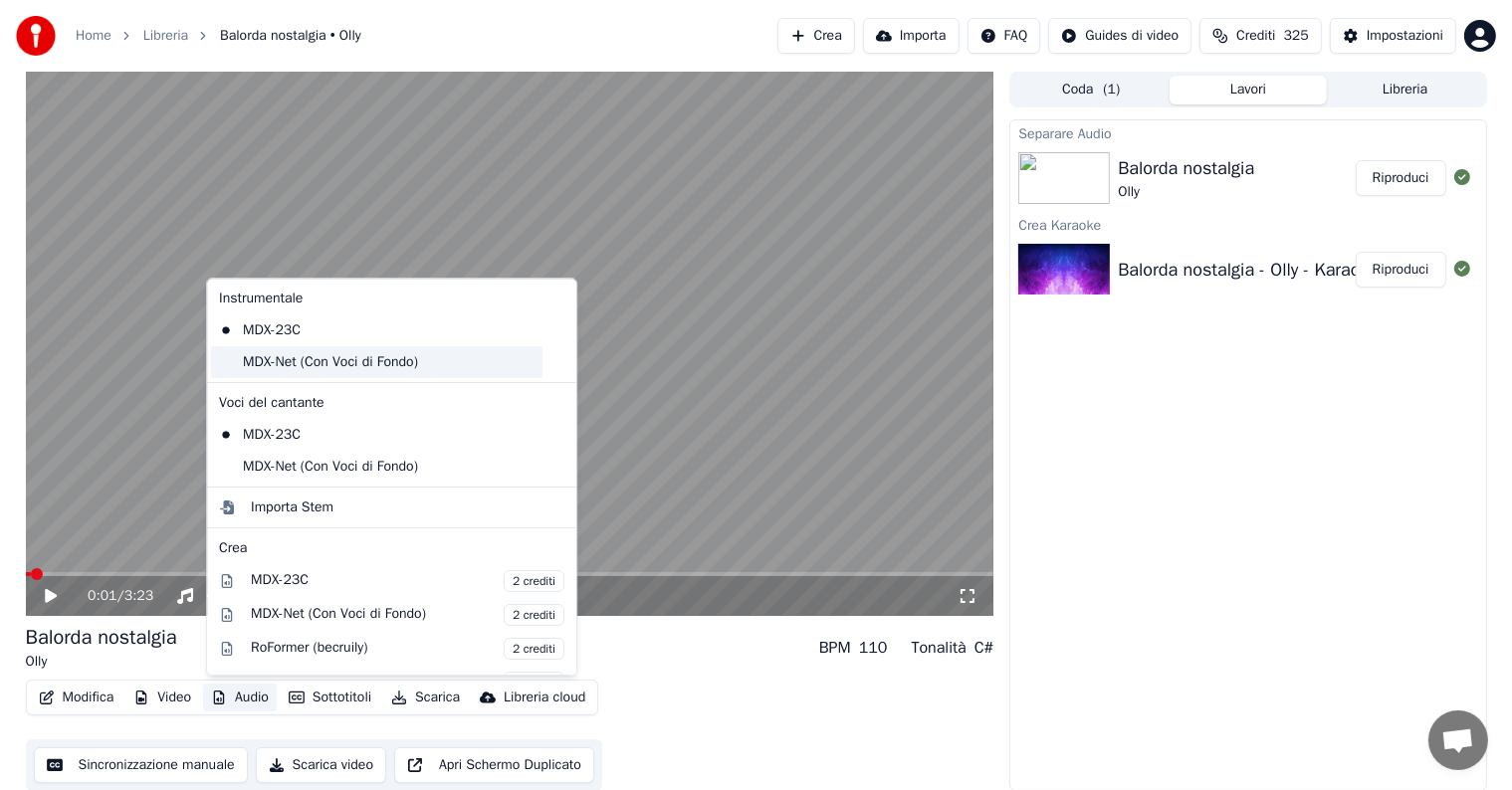 click on "MDX-Net (Con Voci di Fondo)" at bounding box center [376, 362] 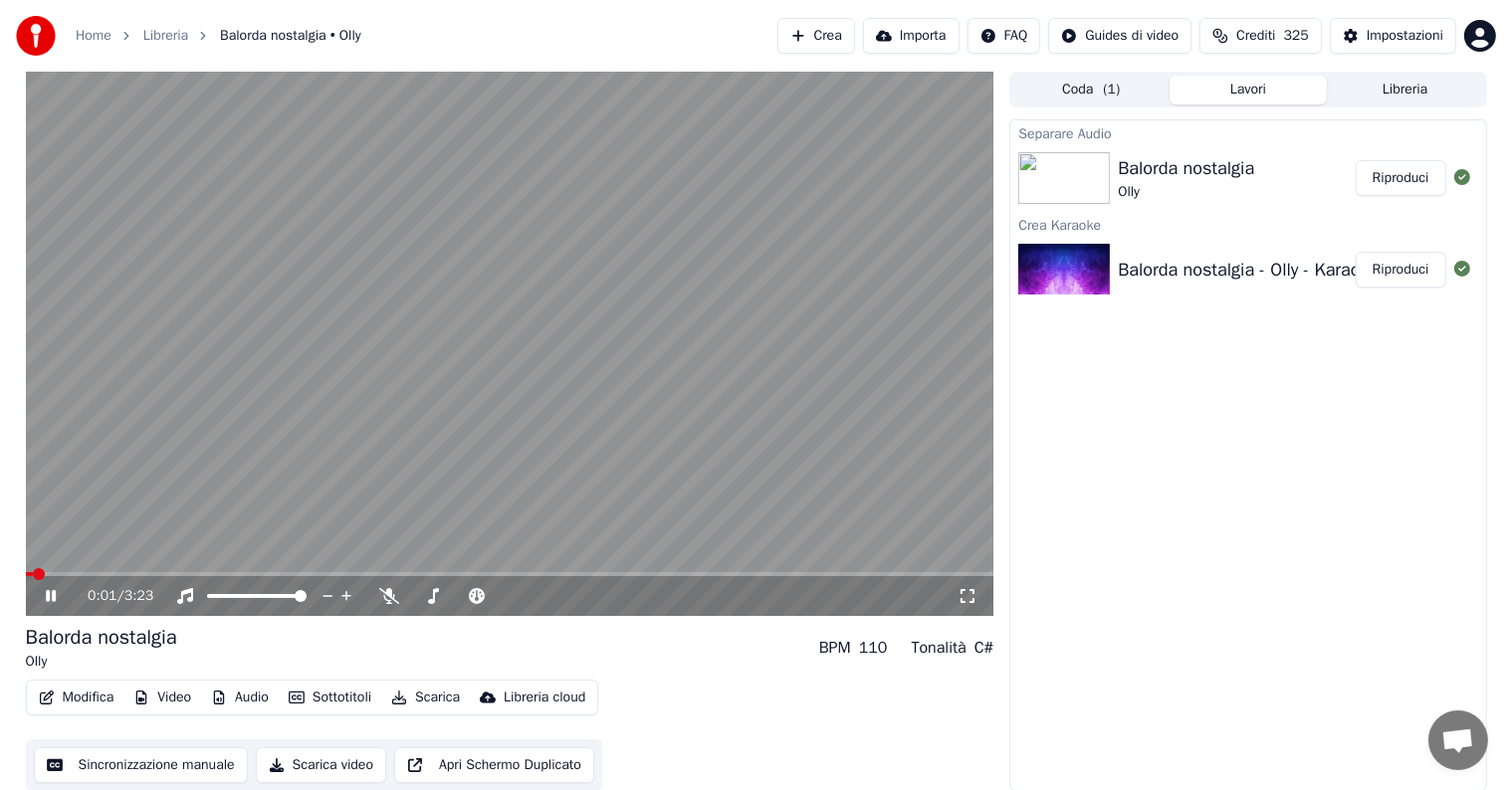 click on "Audio" at bounding box center (240, 697) 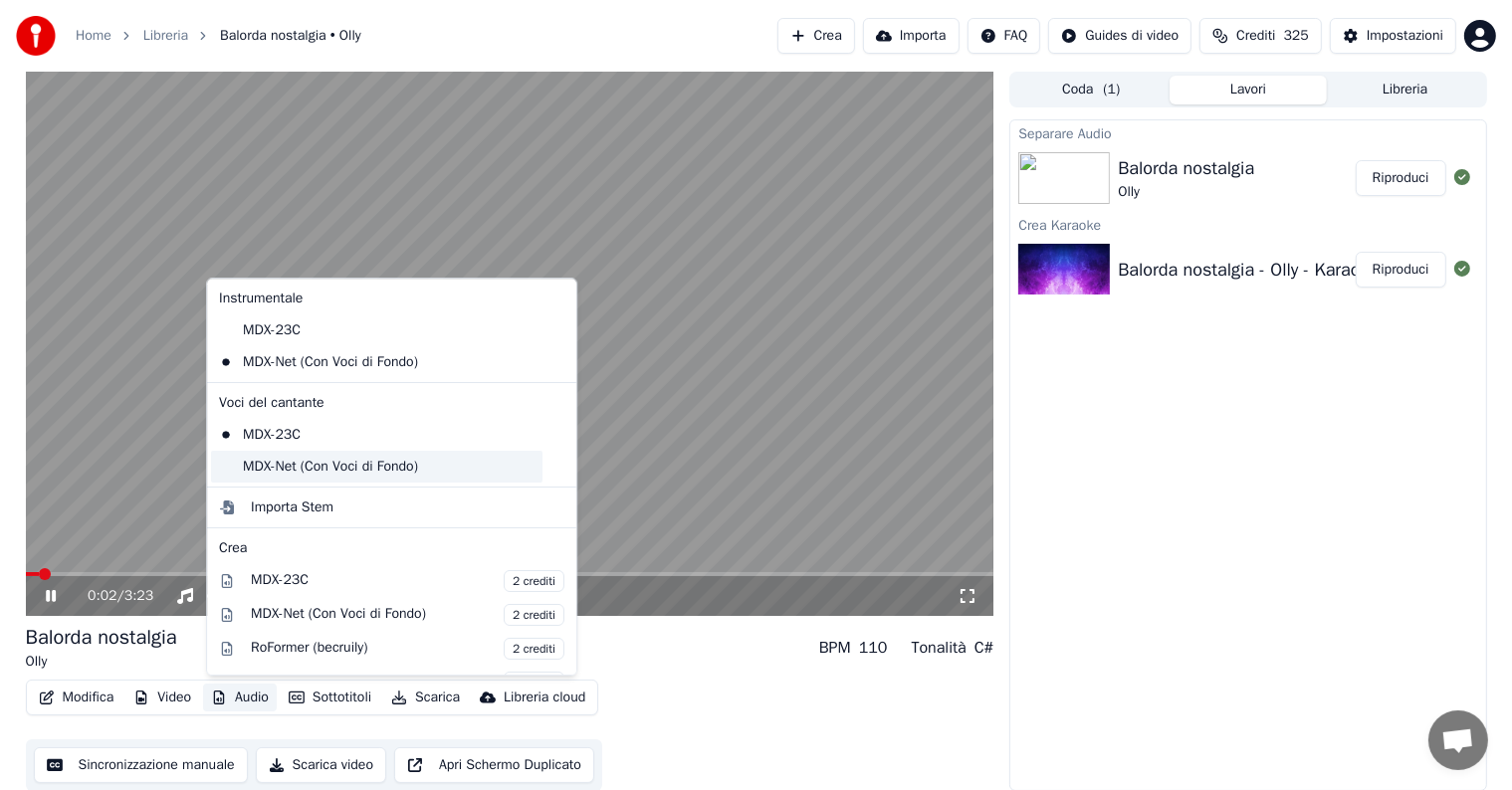 click on "MDX-Net (Con Voci di Fondo)" at bounding box center [376, 467] 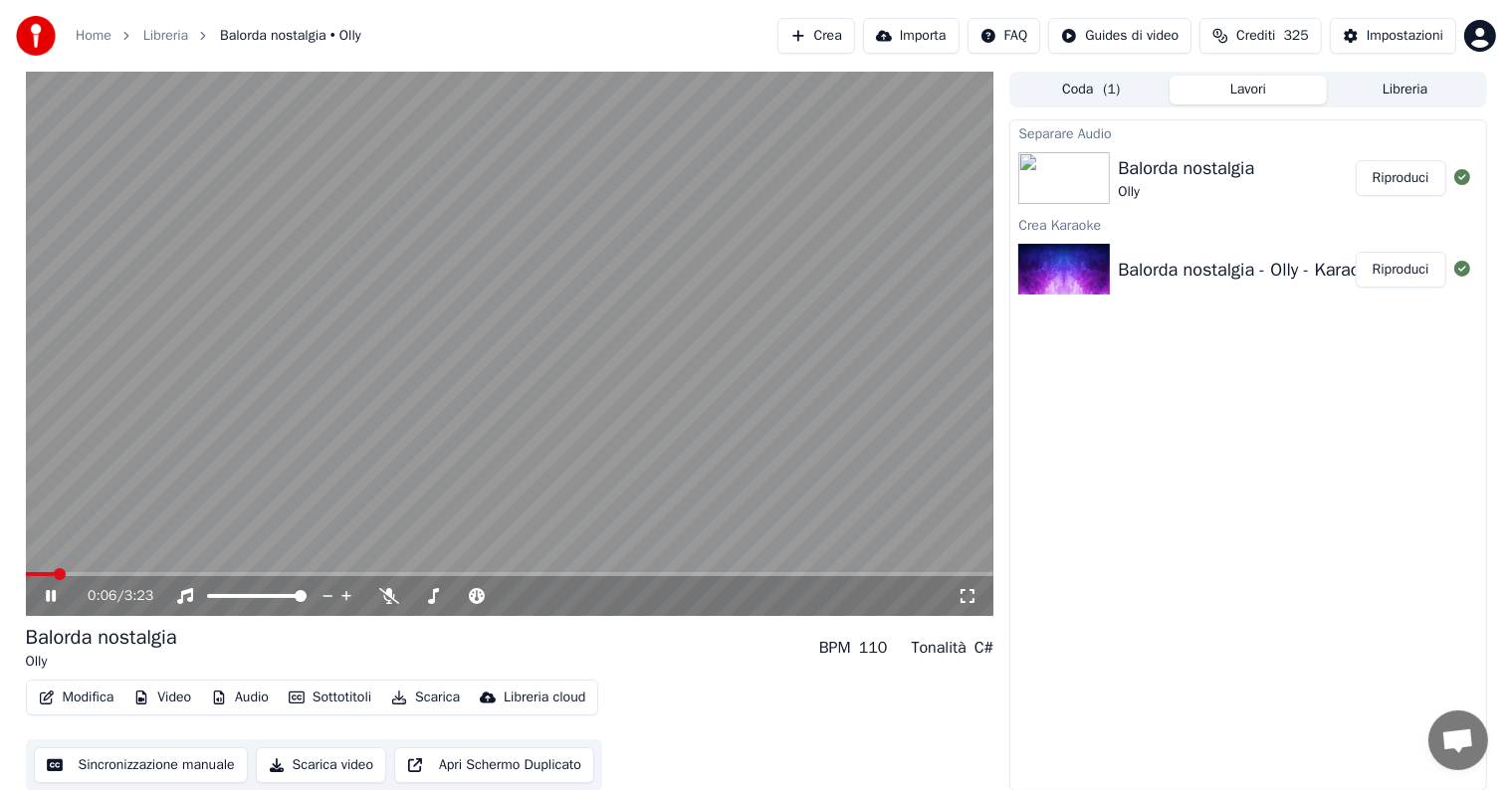 click at bounding box center (510, 574) 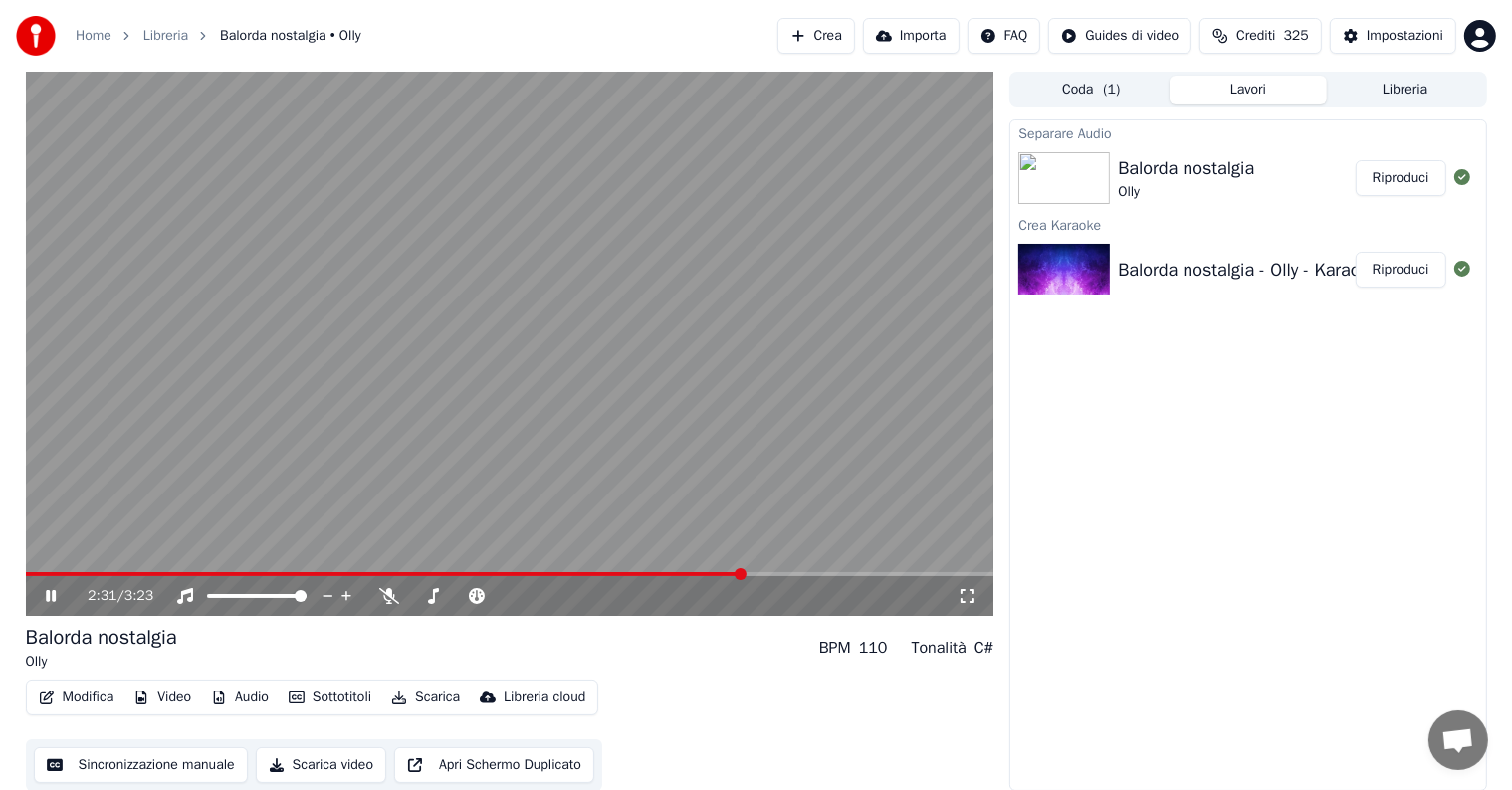 click 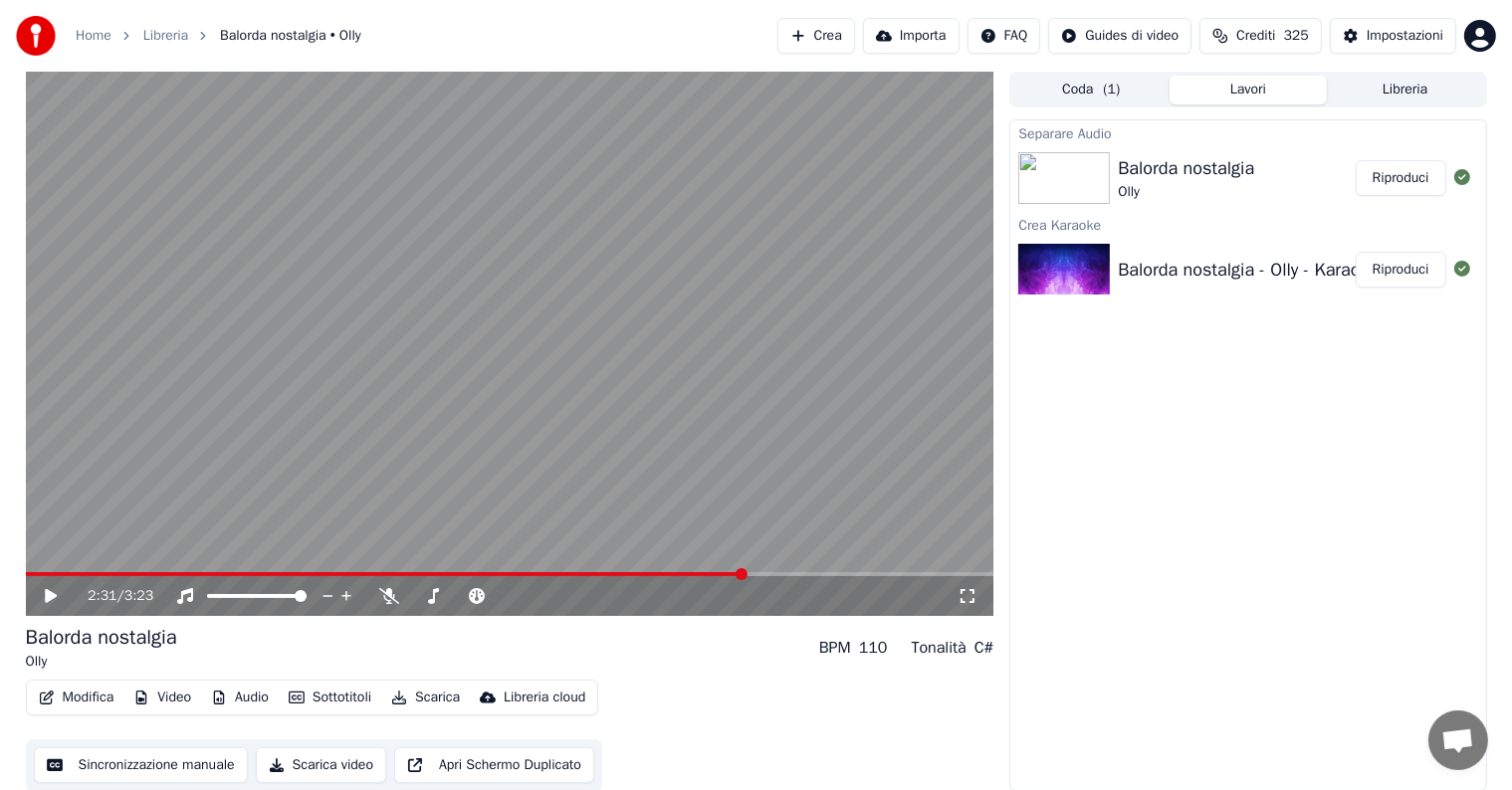 click on "Scarica" at bounding box center [425, 697] 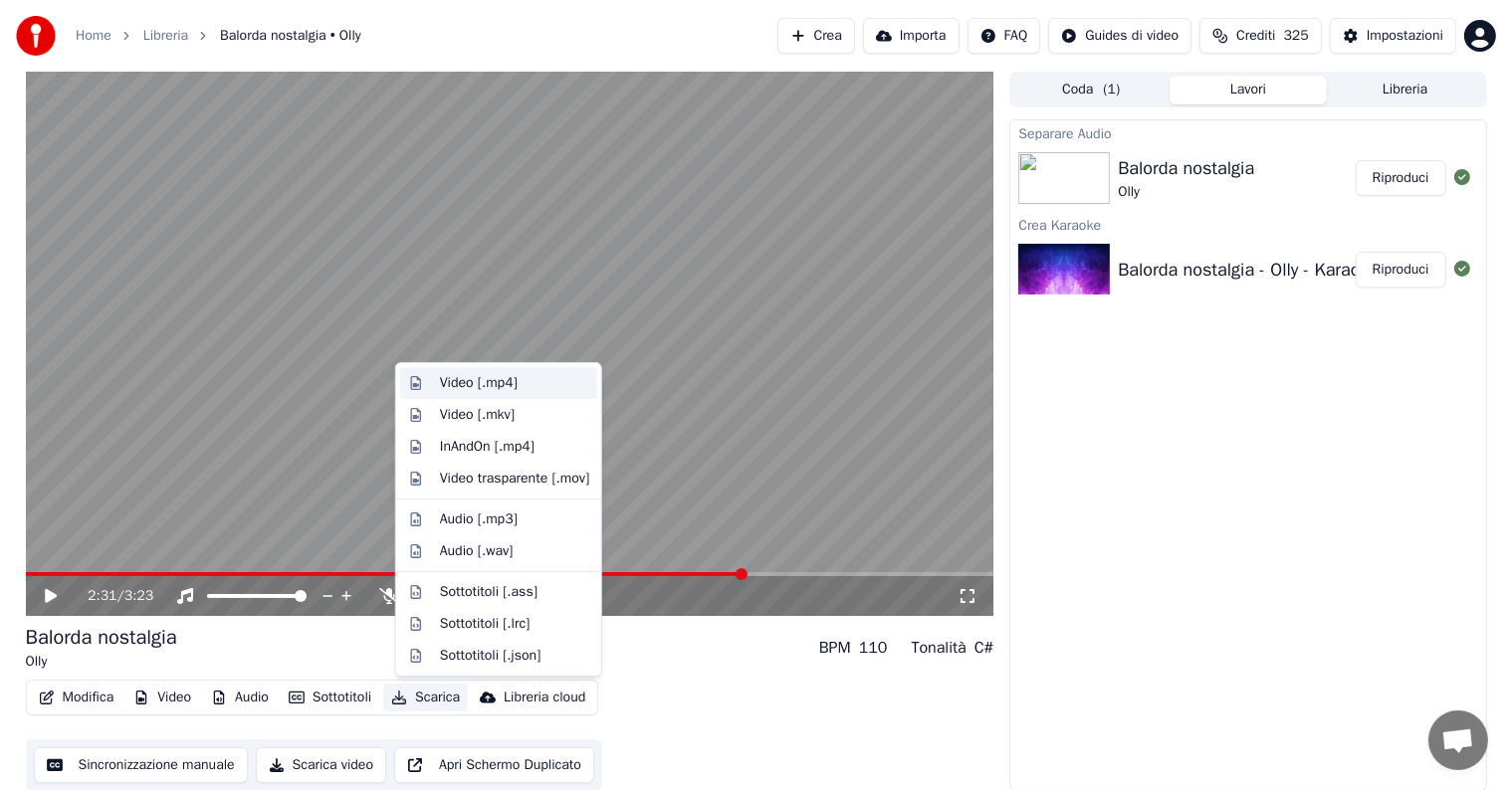 click on "Video [.mp4]" at bounding box center [479, 383] 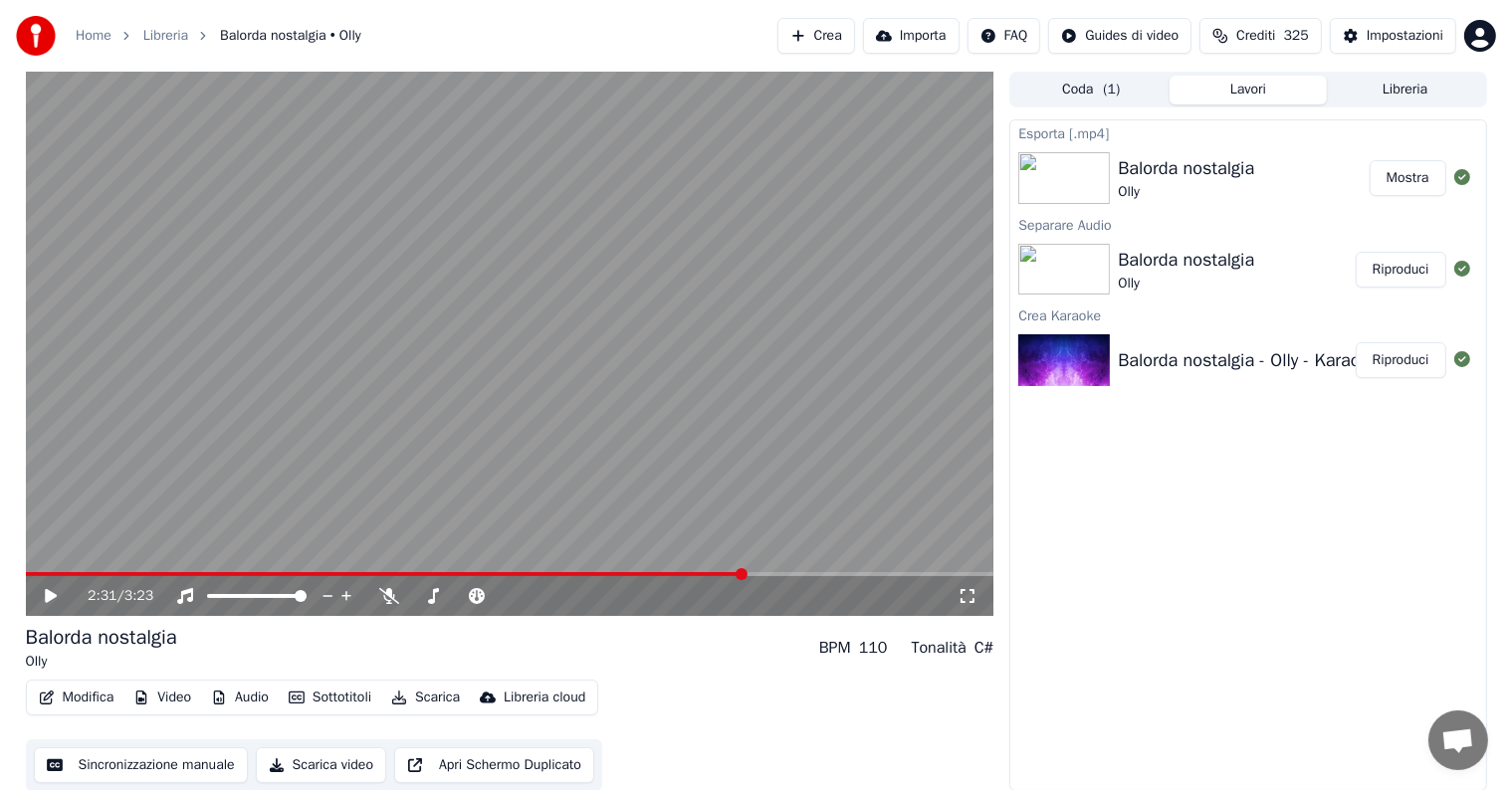 click on "Mostra" at bounding box center [1407, 178] 